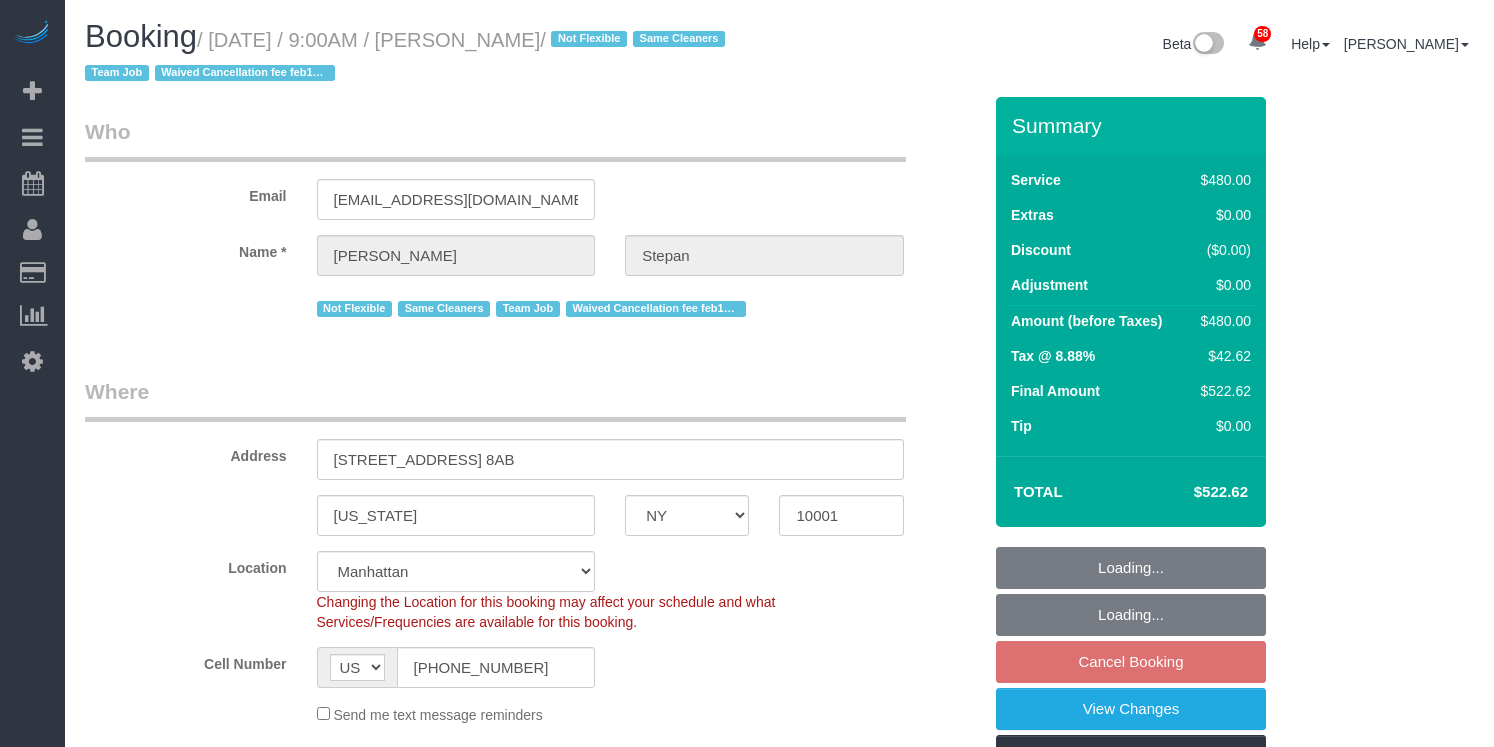 select on "NY" 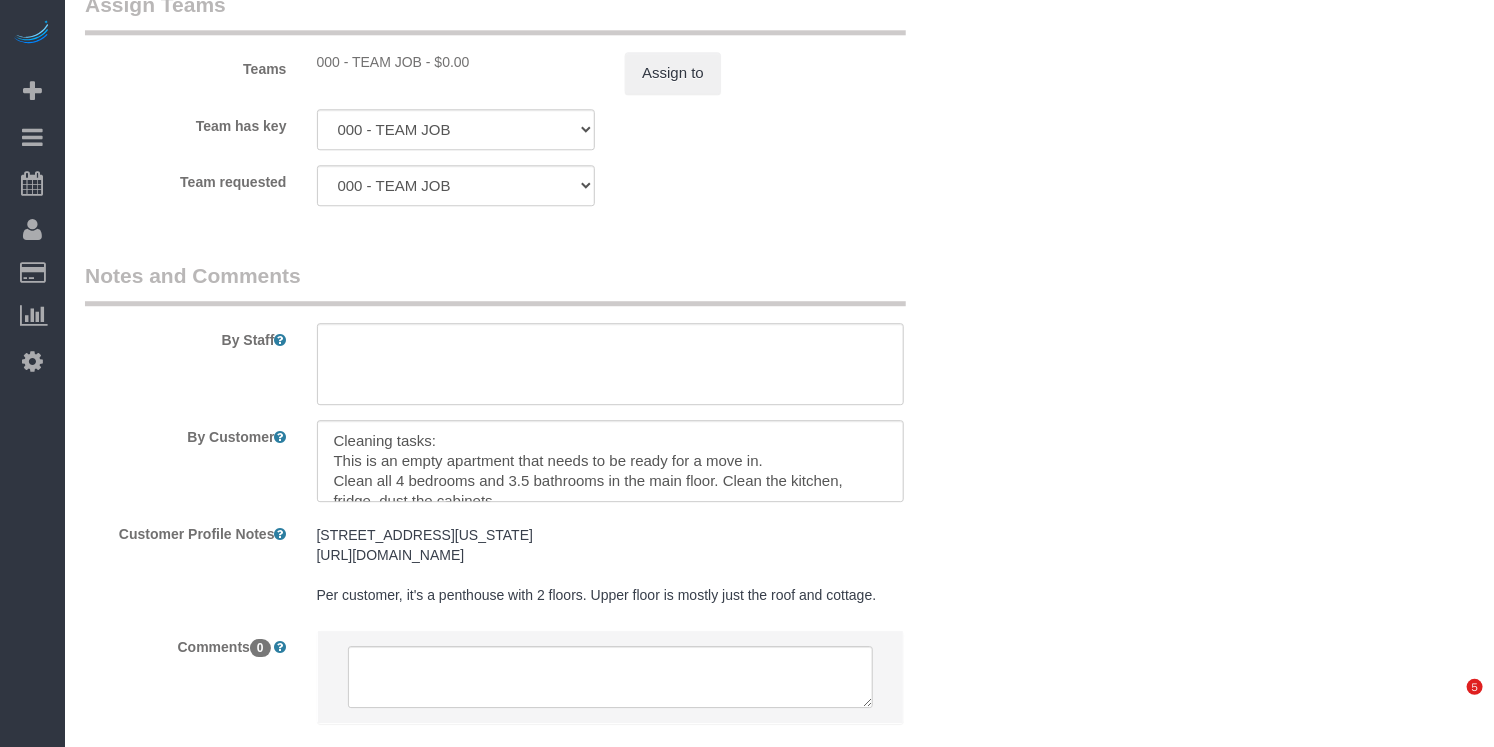 scroll, scrollTop: 2324, scrollLeft: 0, axis: vertical 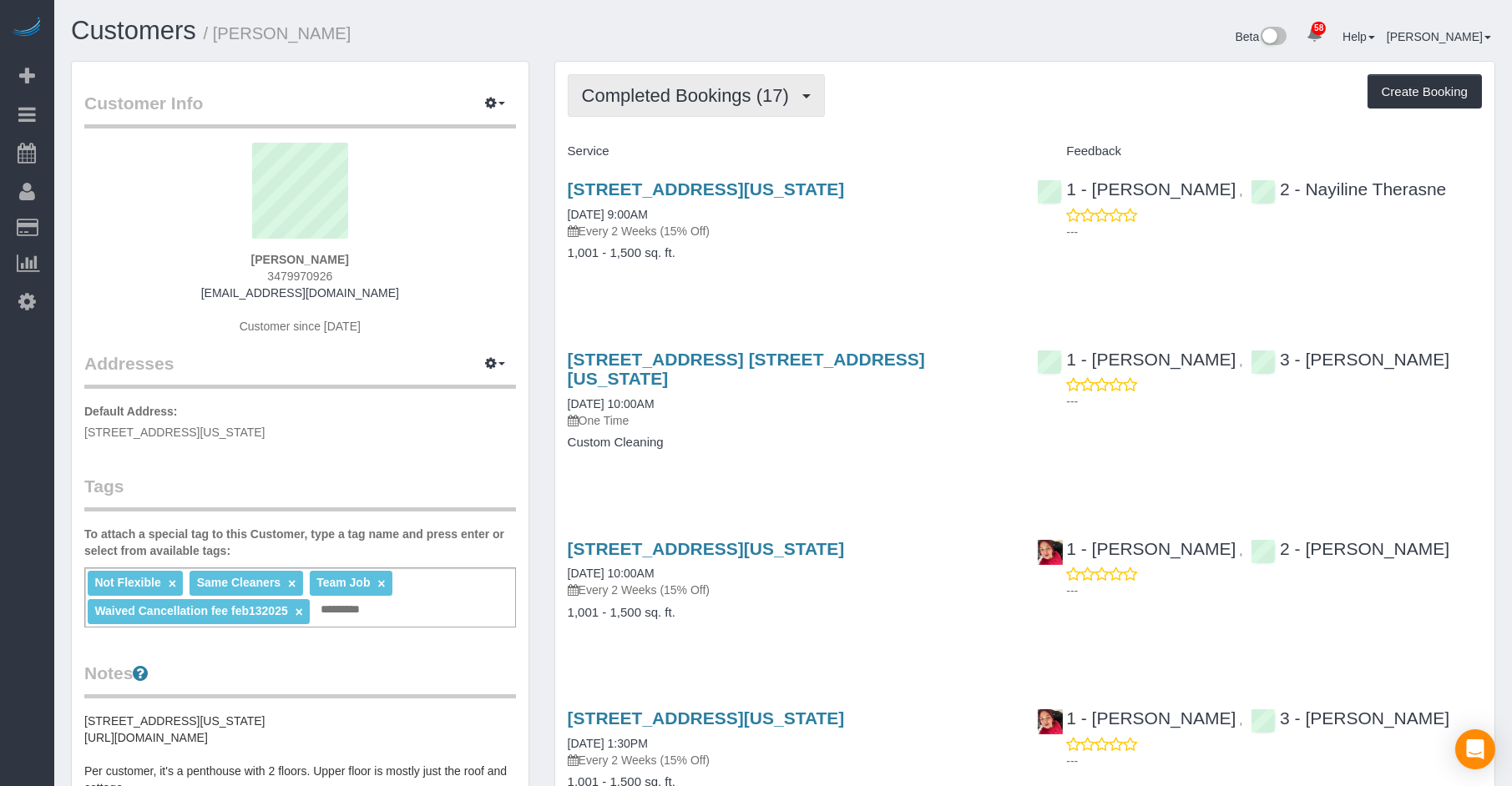 click on "Completed Bookings (17)" at bounding box center [690, 95] 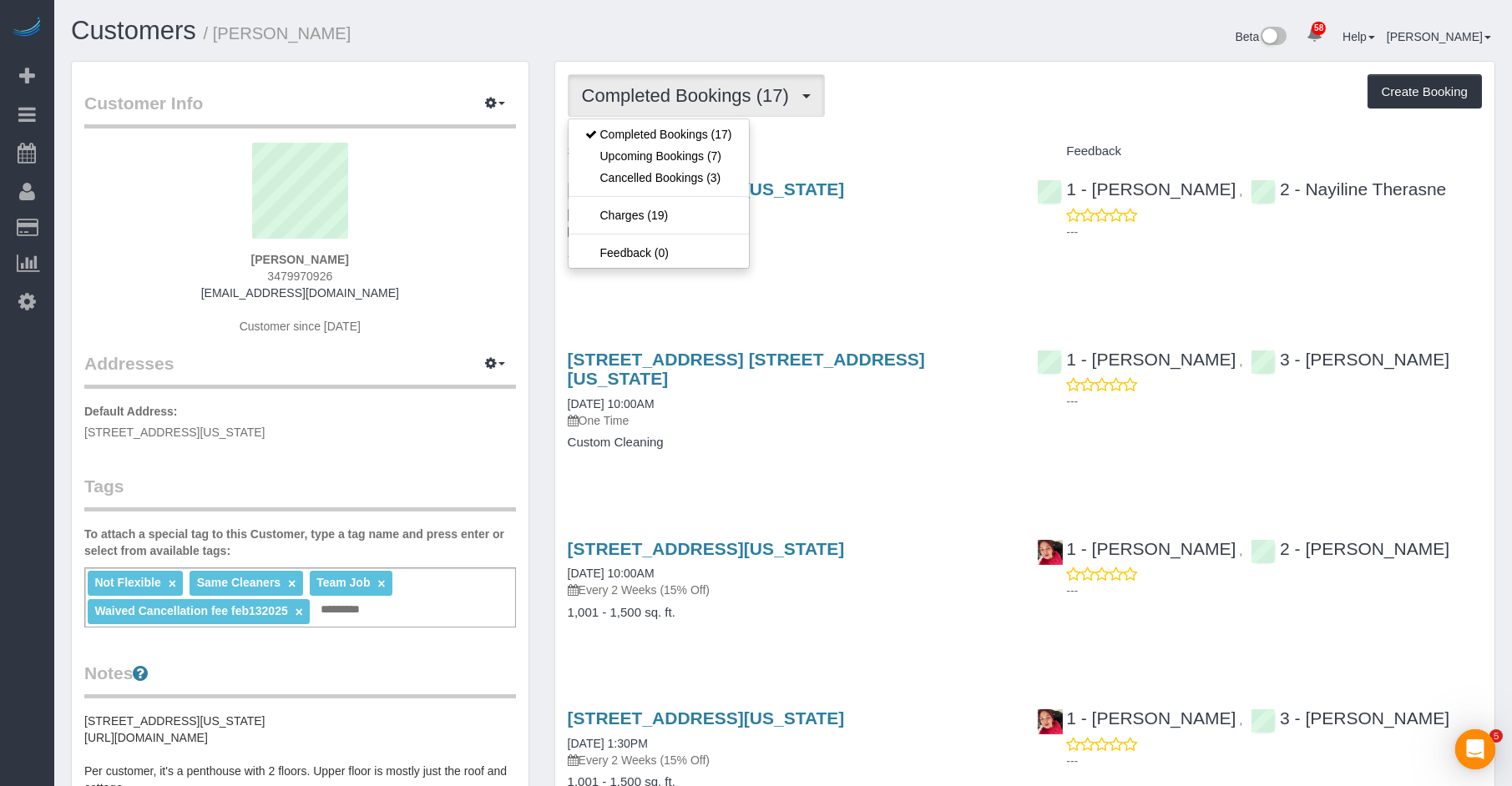 scroll, scrollTop: 0, scrollLeft: 0, axis: both 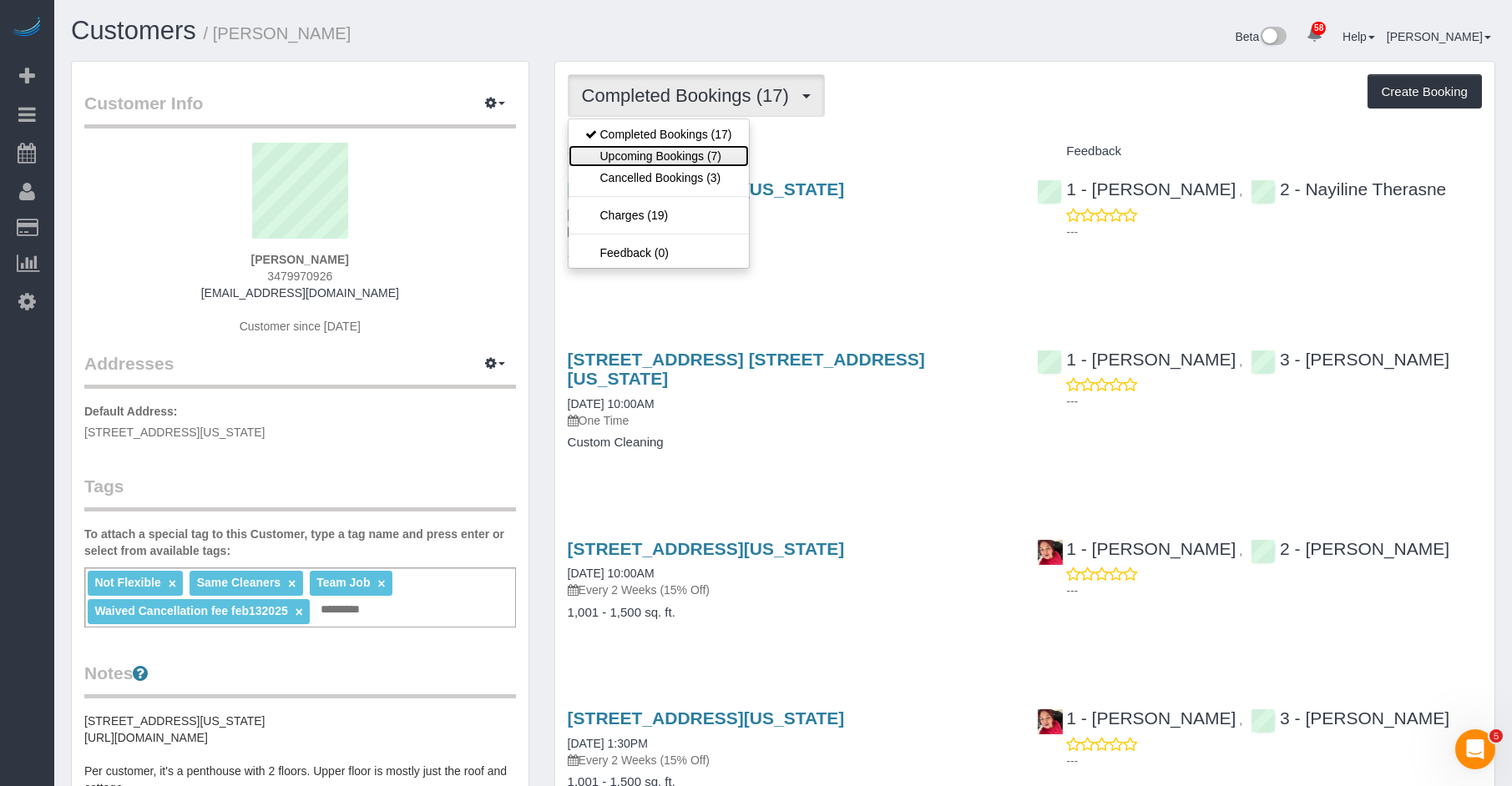 click on "Upcoming Bookings (7)" at bounding box center (659, 156) 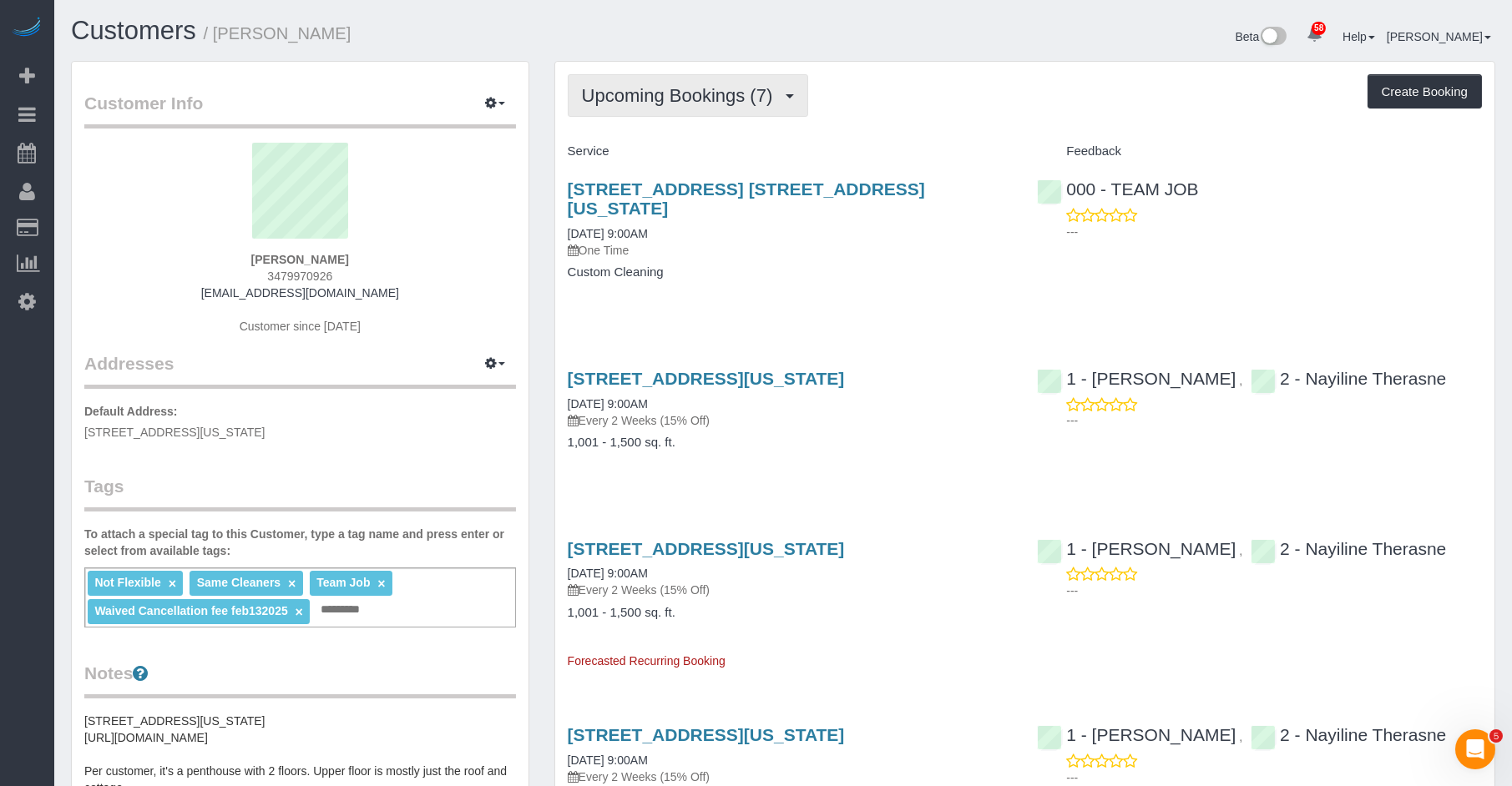 click on "Upcoming Bookings (7)" at bounding box center [681, 95] 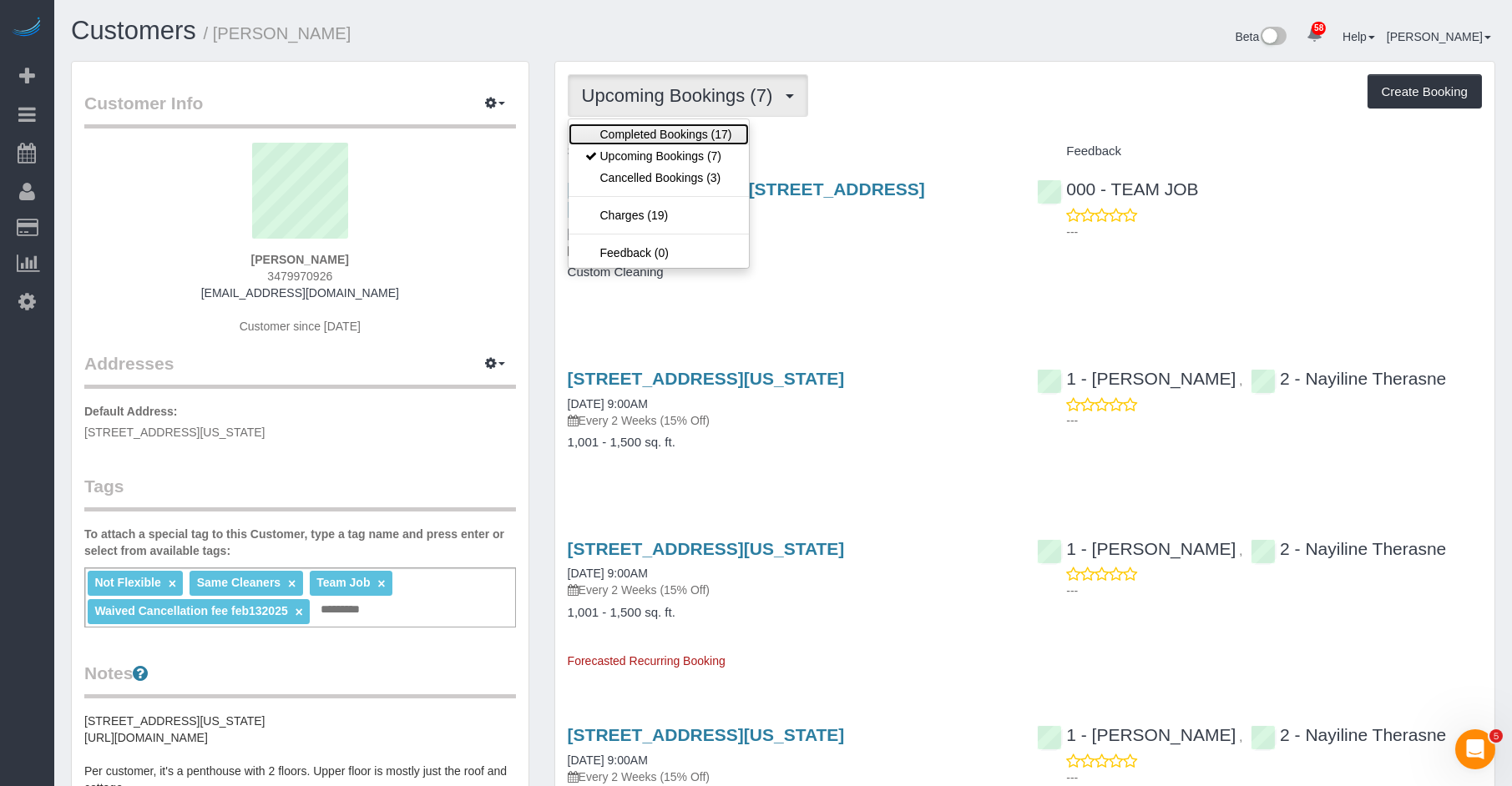 click on "Completed Bookings (17)" at bounding box center [659, 134] 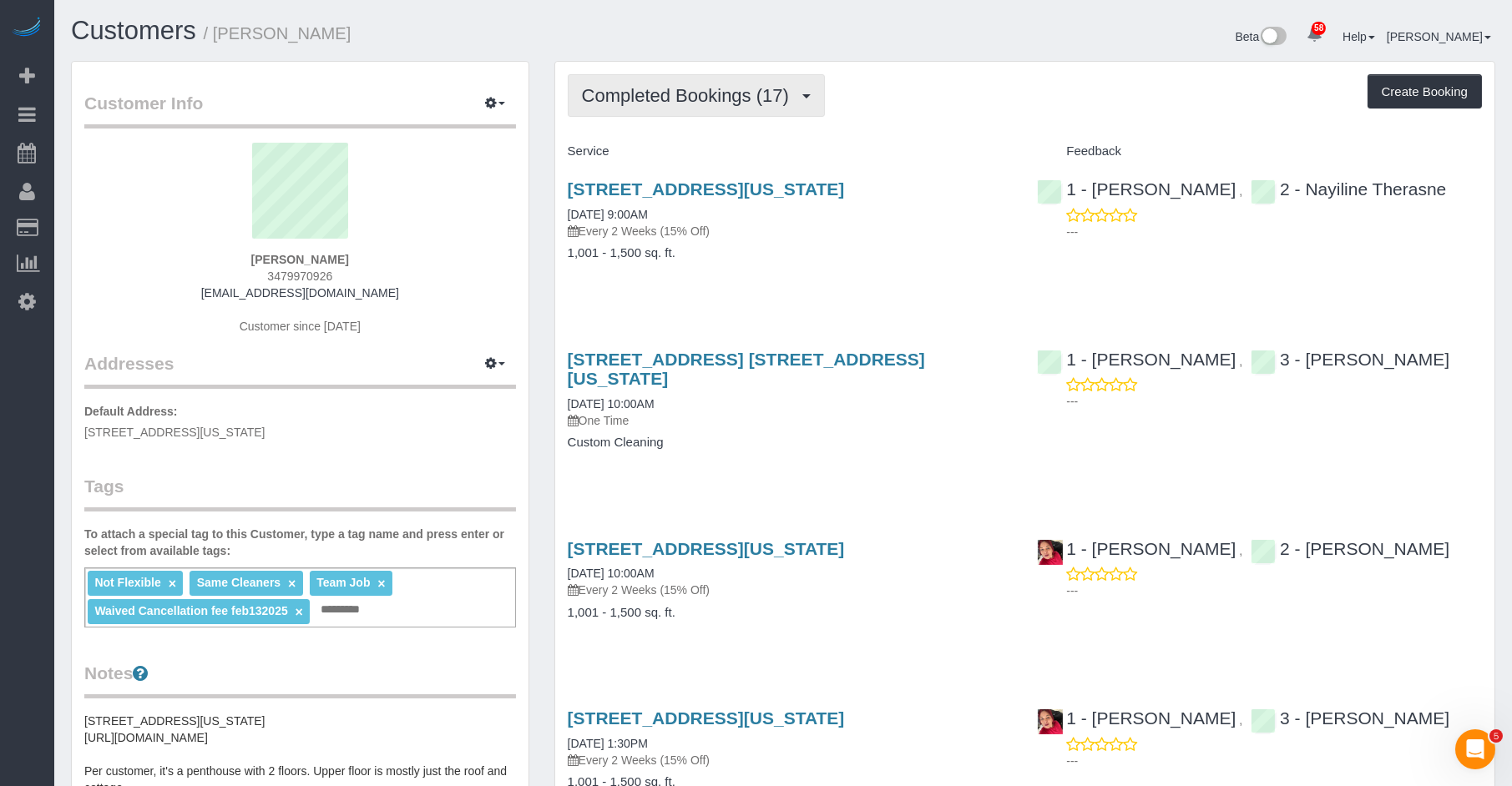 click on "Completed Bookings (17)" at bounding box center [690, 95] 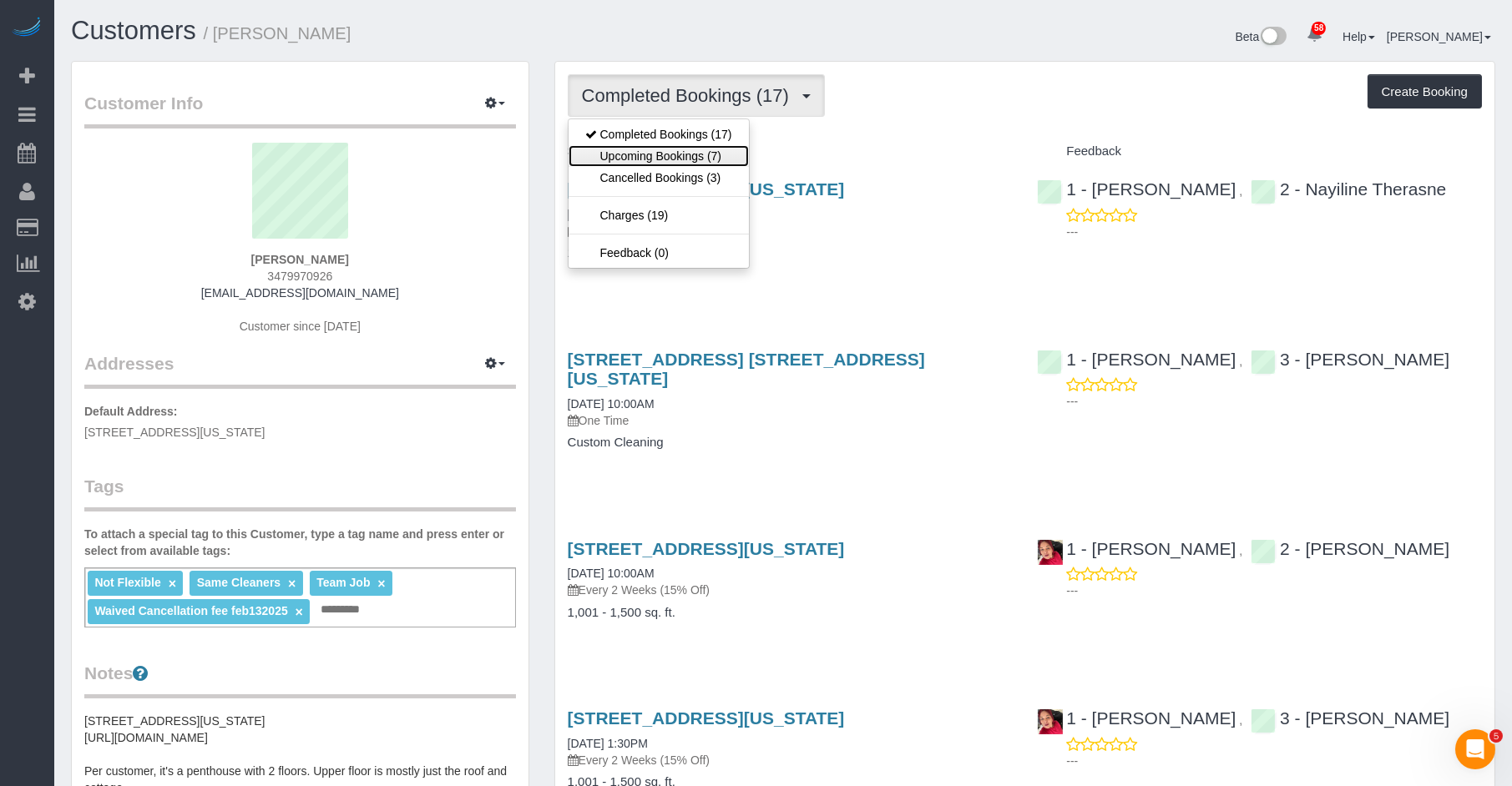 click on "Upcoming Bookings (7)" at bounding box center (659, 156) 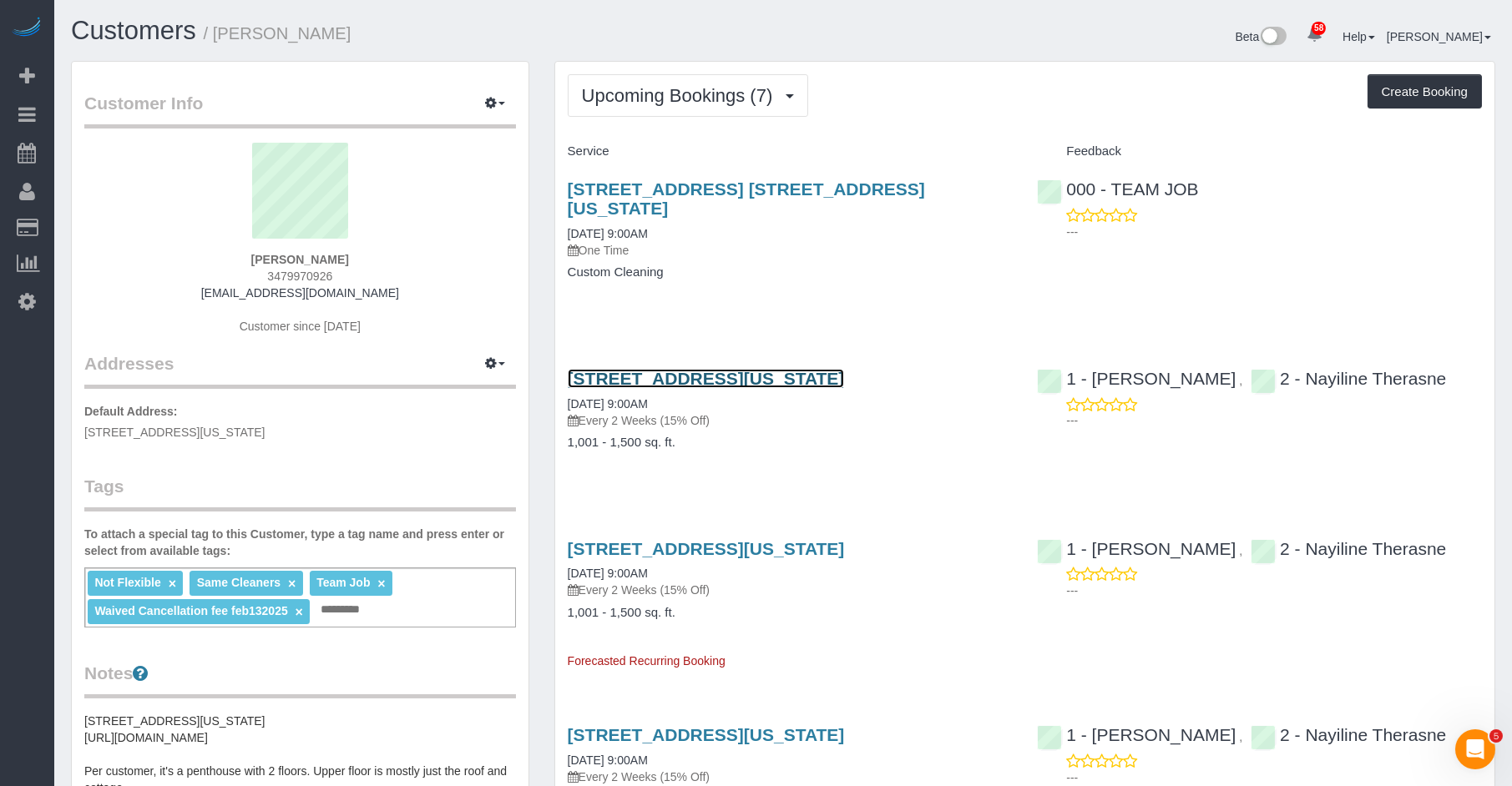 click on "124 East 13th Street, Apt.5, New York, NY 10003" at bounding box center (706, 378) 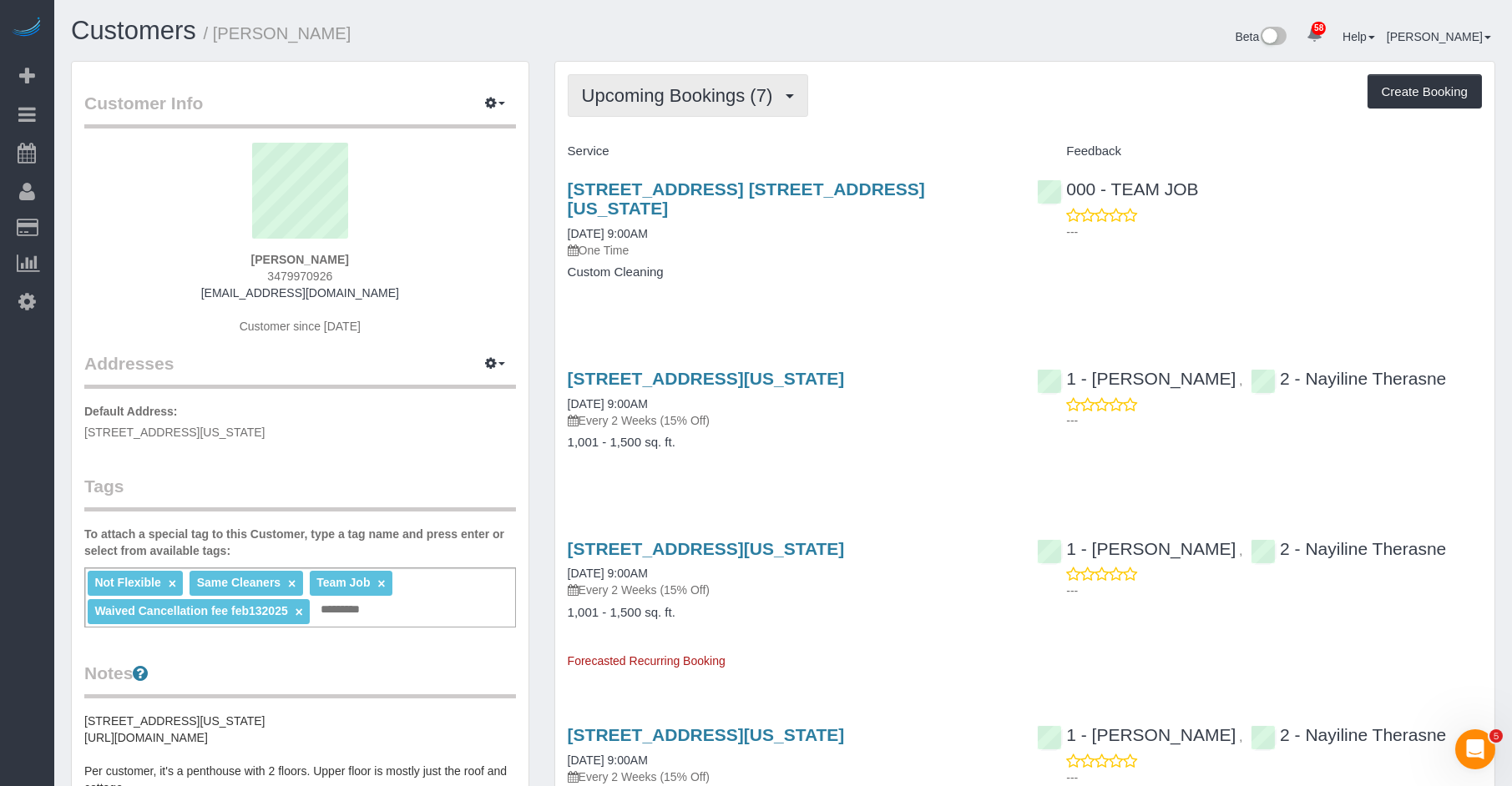 click on "Upcoming Bookings (7)" at bounding box center (681, 95) 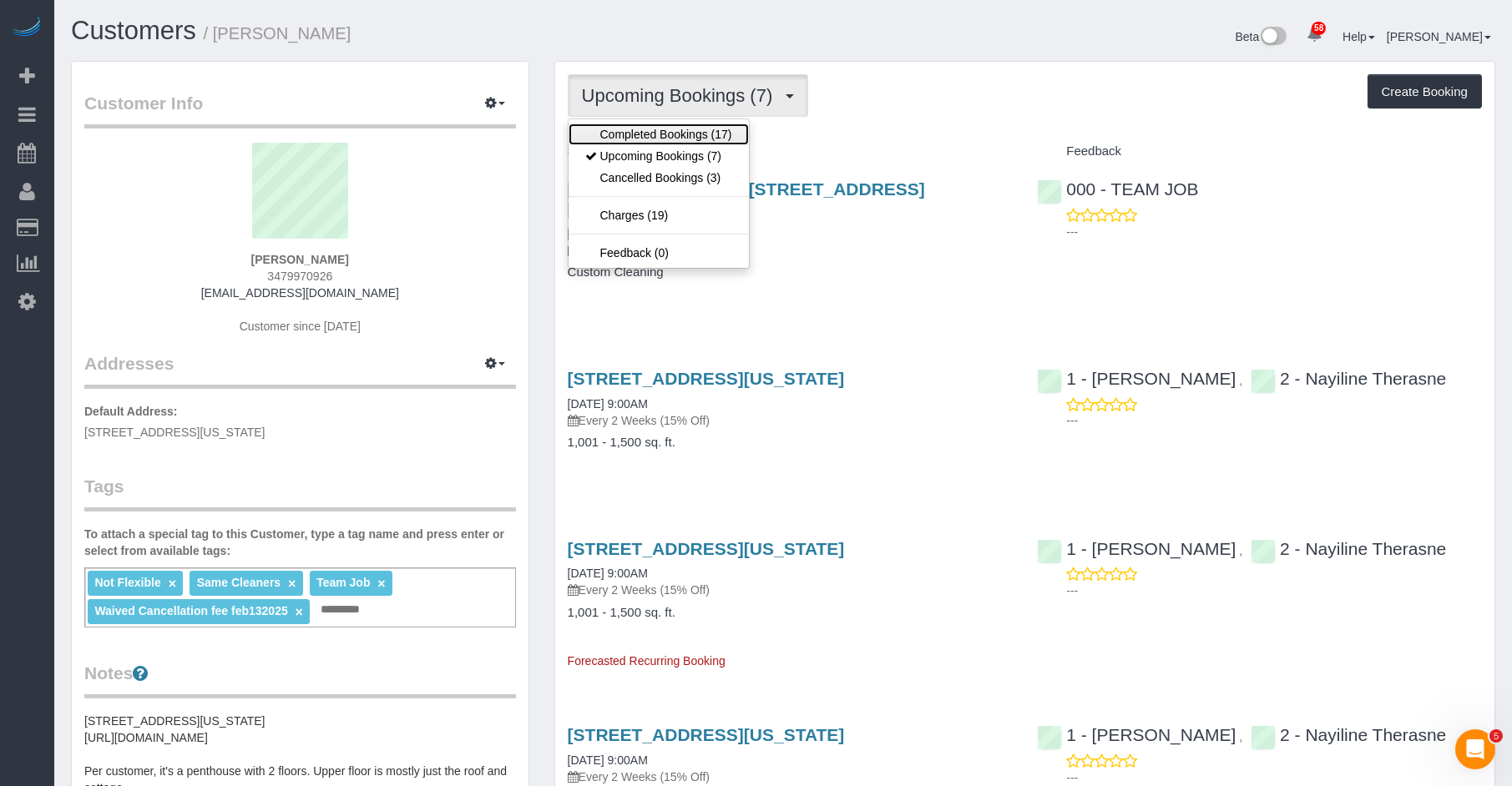 click on "Completed Bookings (17)" at bounding box center (659, 134) 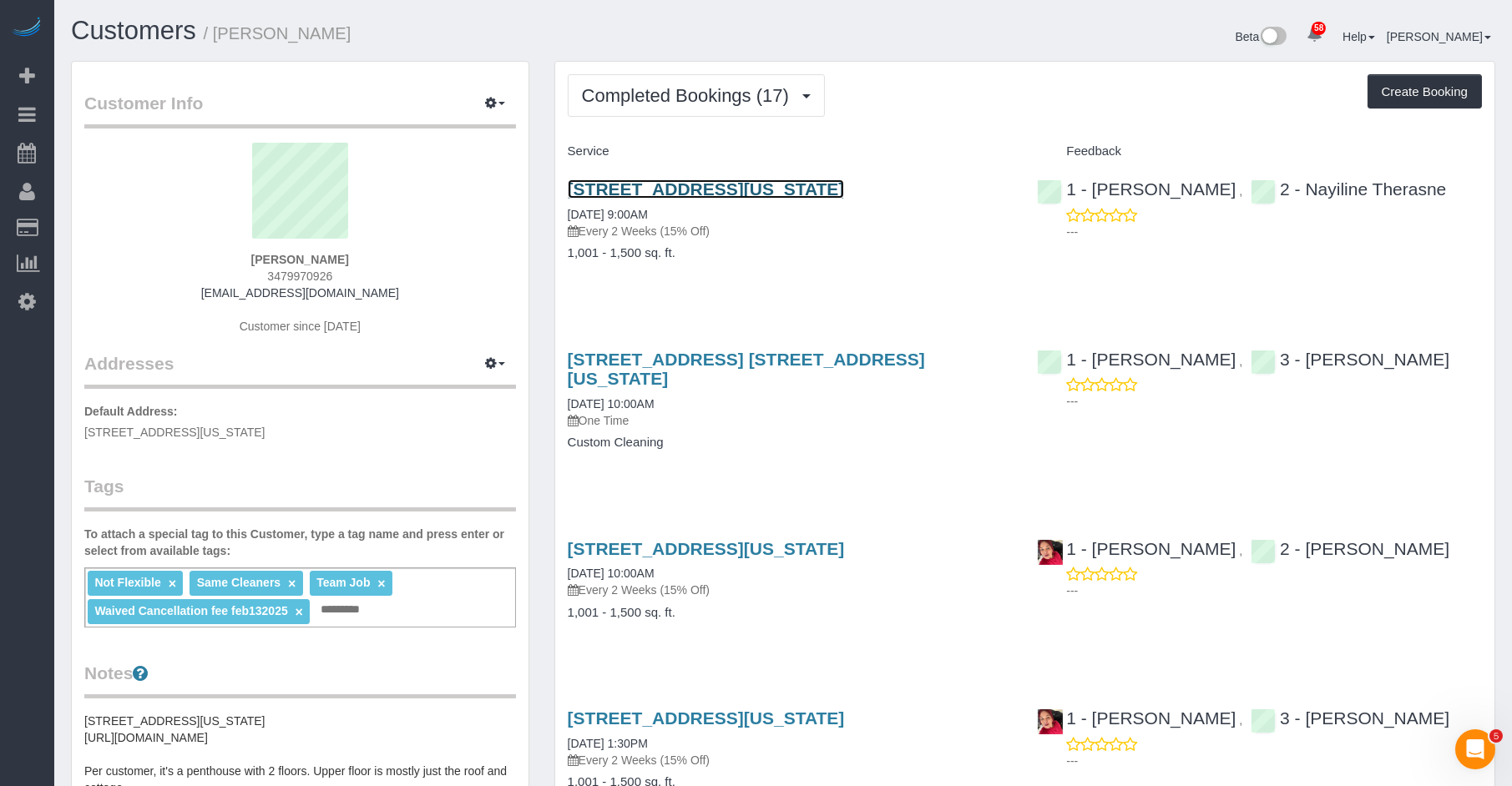 click on "124 East 13th Street, Apt.5, New York, NY 10003" at bounding box center [706, 189] 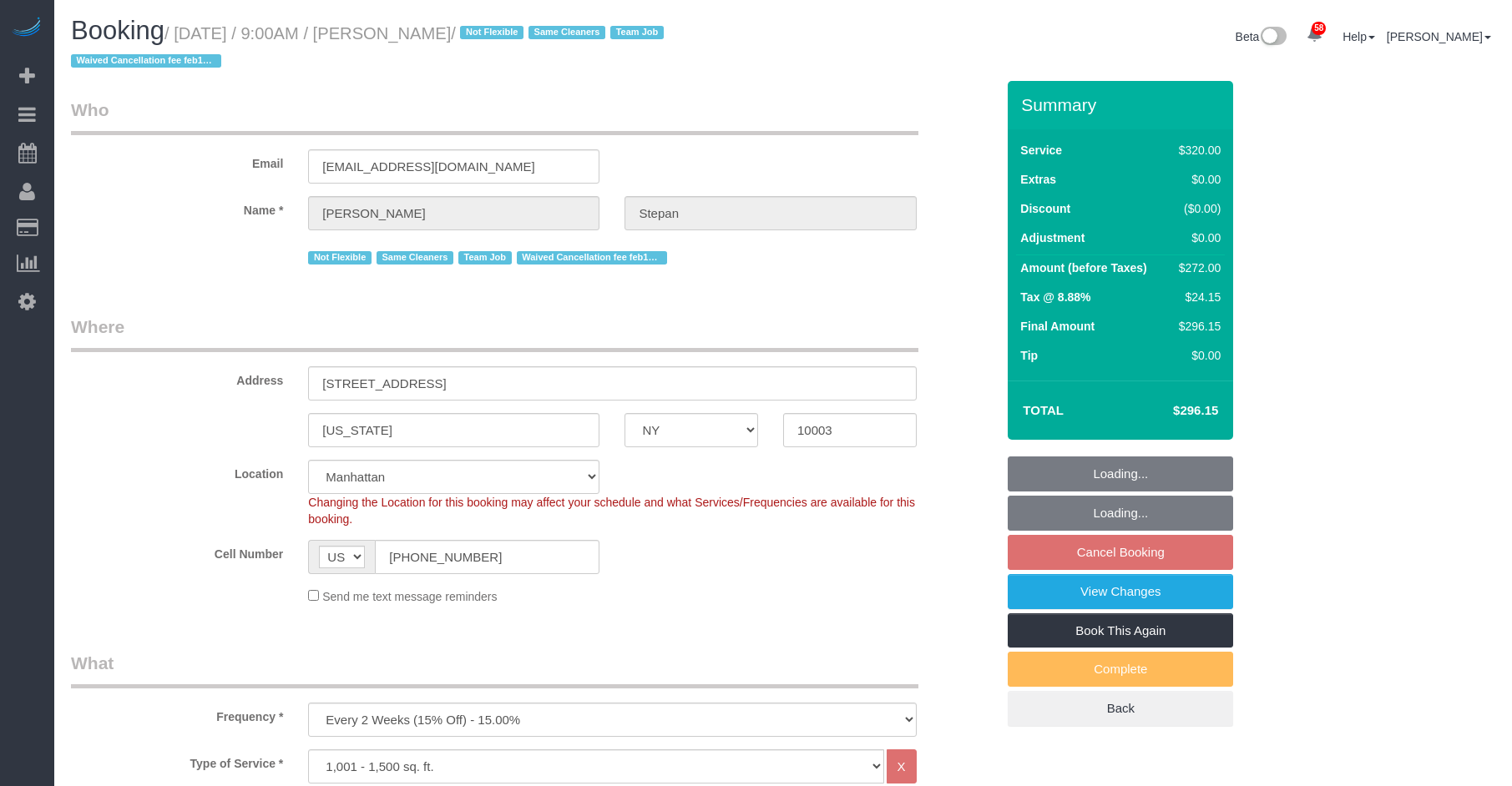 select on "NY" 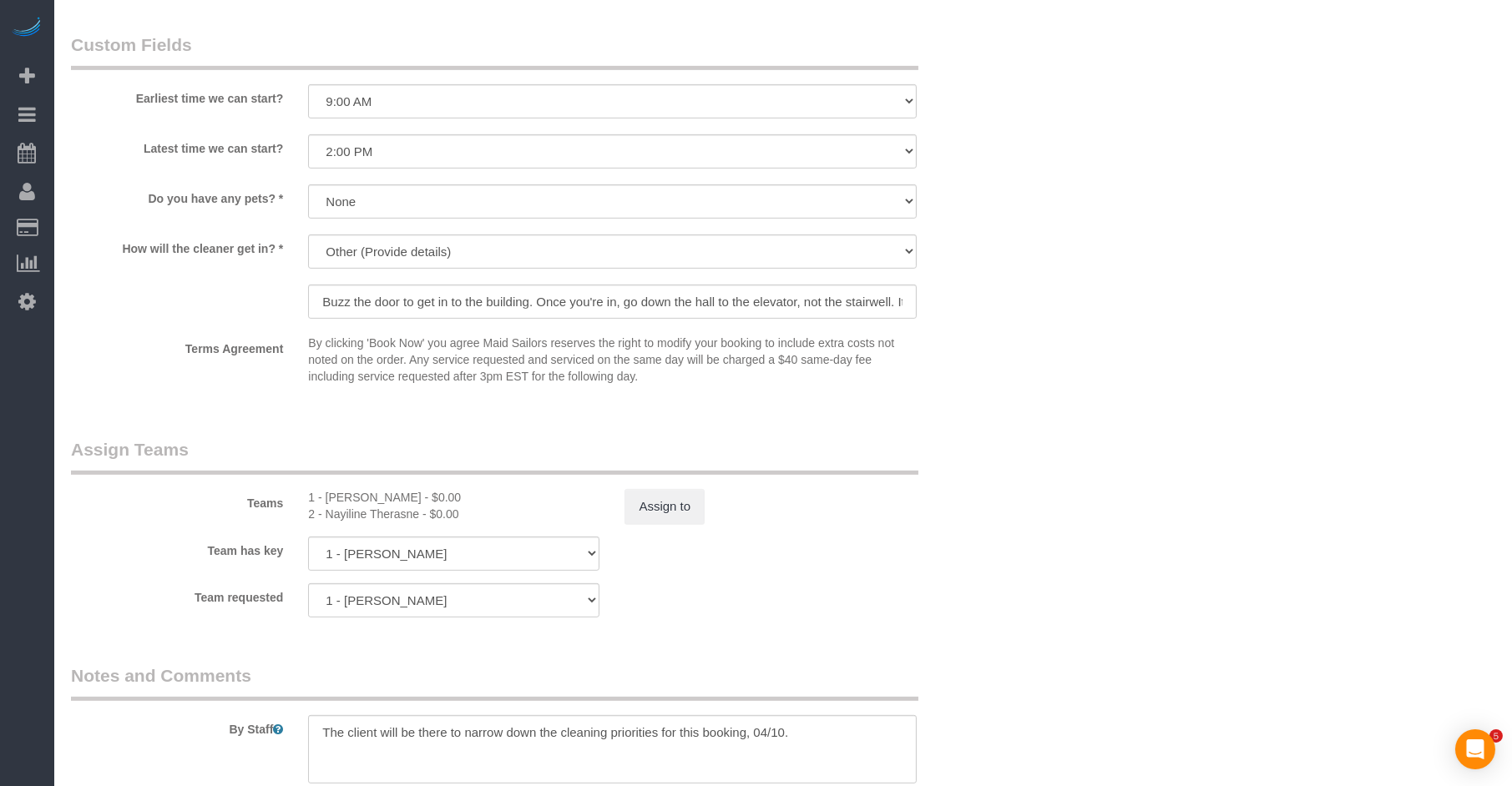 scroll, scrollTop: 1899, scrollLeft: 0, axis: vertical 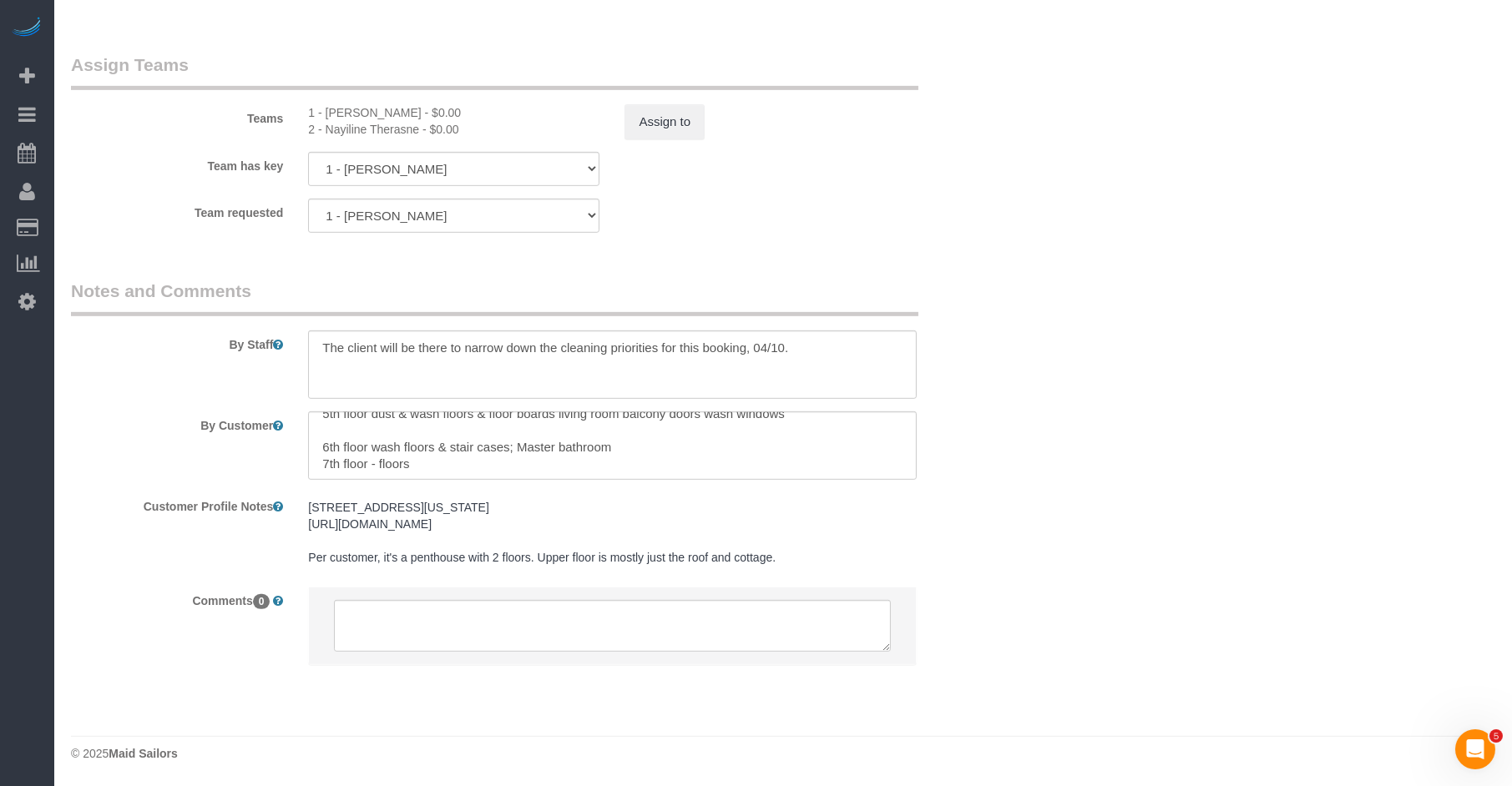 click on "1200 Broadway Unit 8AB, New York, NY 10001
https://www.redfin.com/NY/New-York/1200-Broadway-10001/unit-8AB/home/102005673?msockid=2a3c6398320165e31694771c3315648d
Per customer, it's a penthouse with 2 floors. Upper floor is mostly just the roof and cottage." at bounding box center [612, 532] 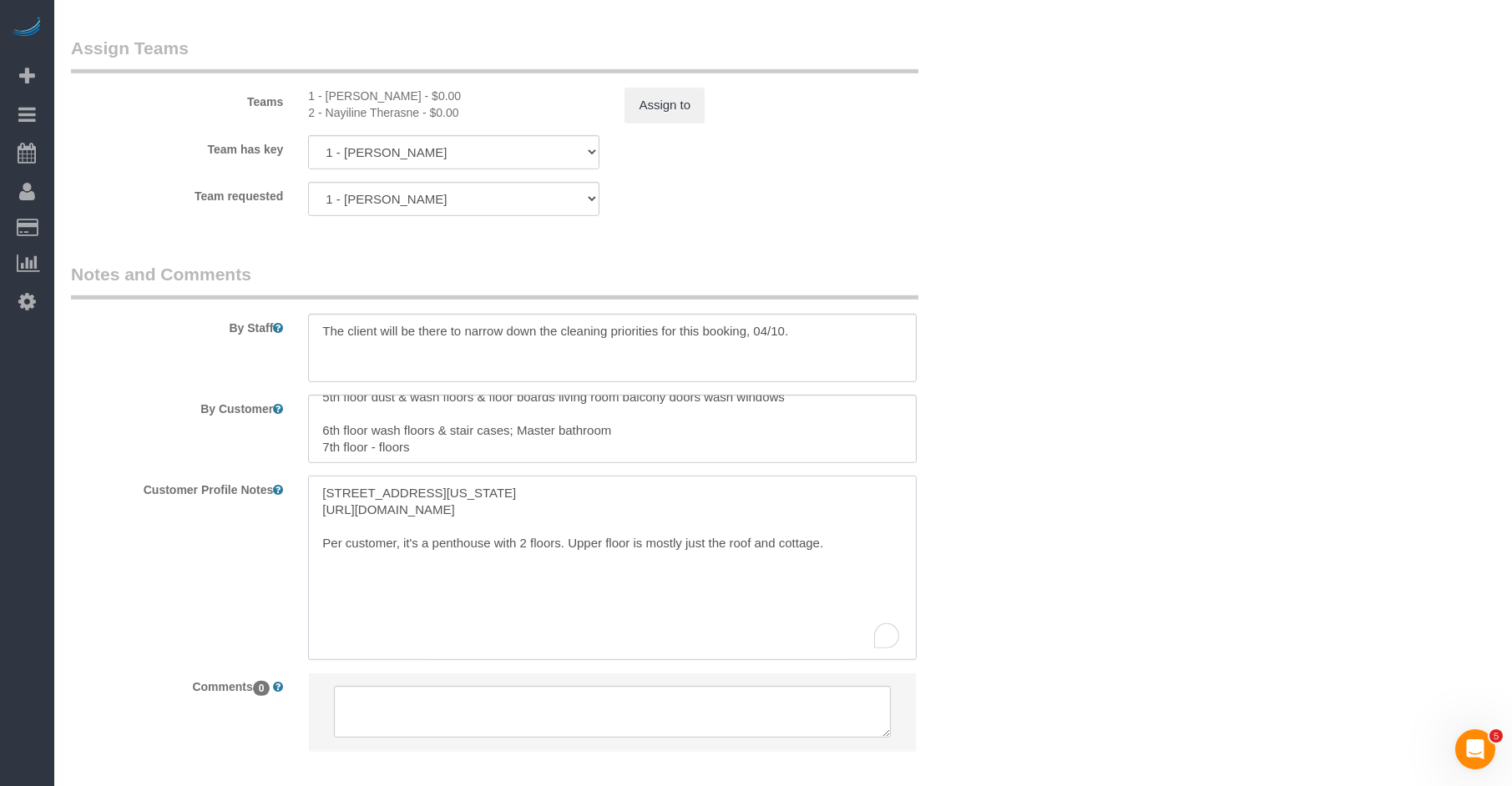 drag, startPoint x: 337, startPoint y: 516, endPoint x: 323, endPoint y: 507, distance: 16.643317 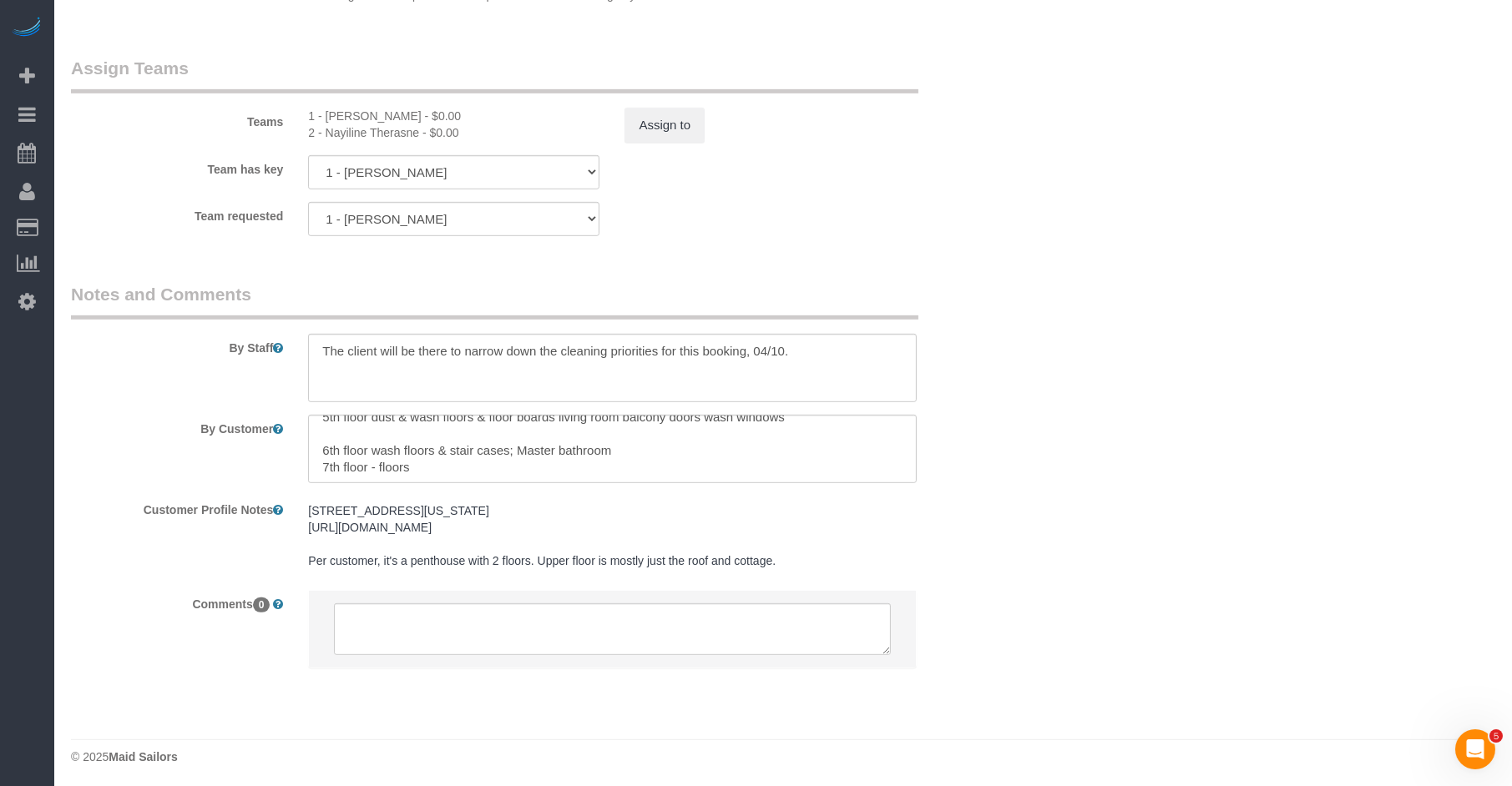scroll, scrollTop: 1871, scrollLeft: 0, axis: vertical 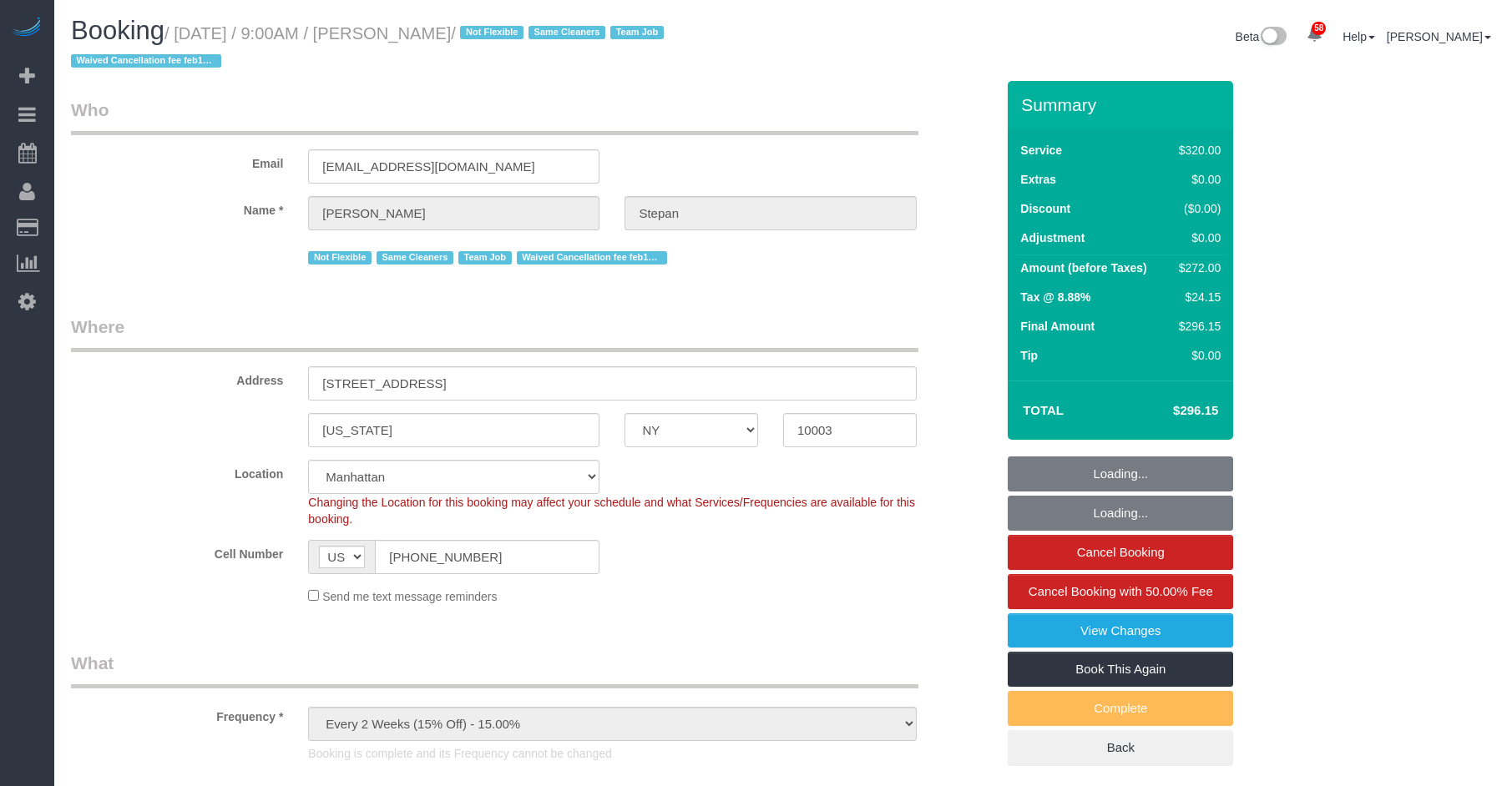 select on "NY" 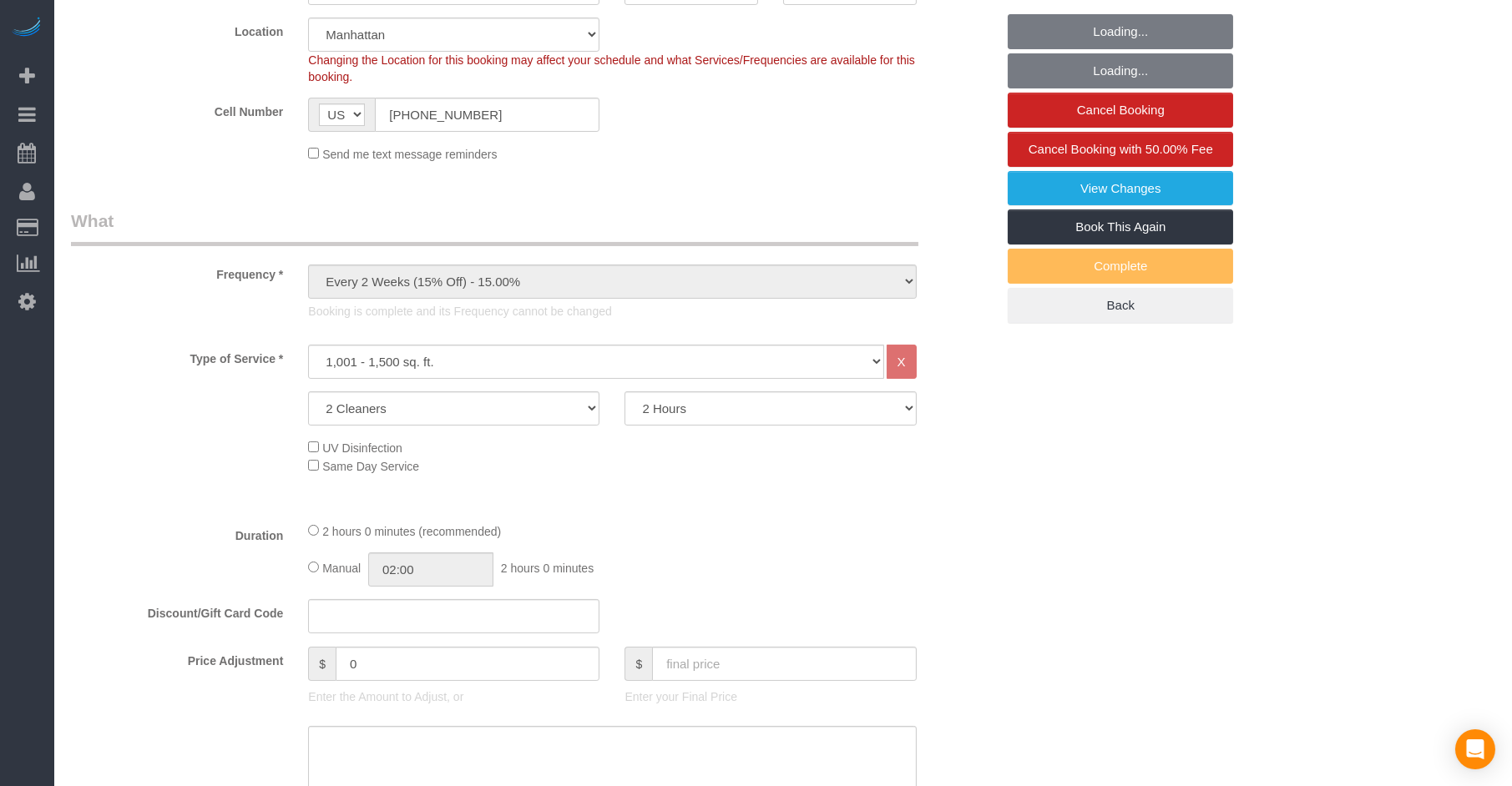 scroll, scrollTop: 442, scrollLeft: 0, axis: vertical 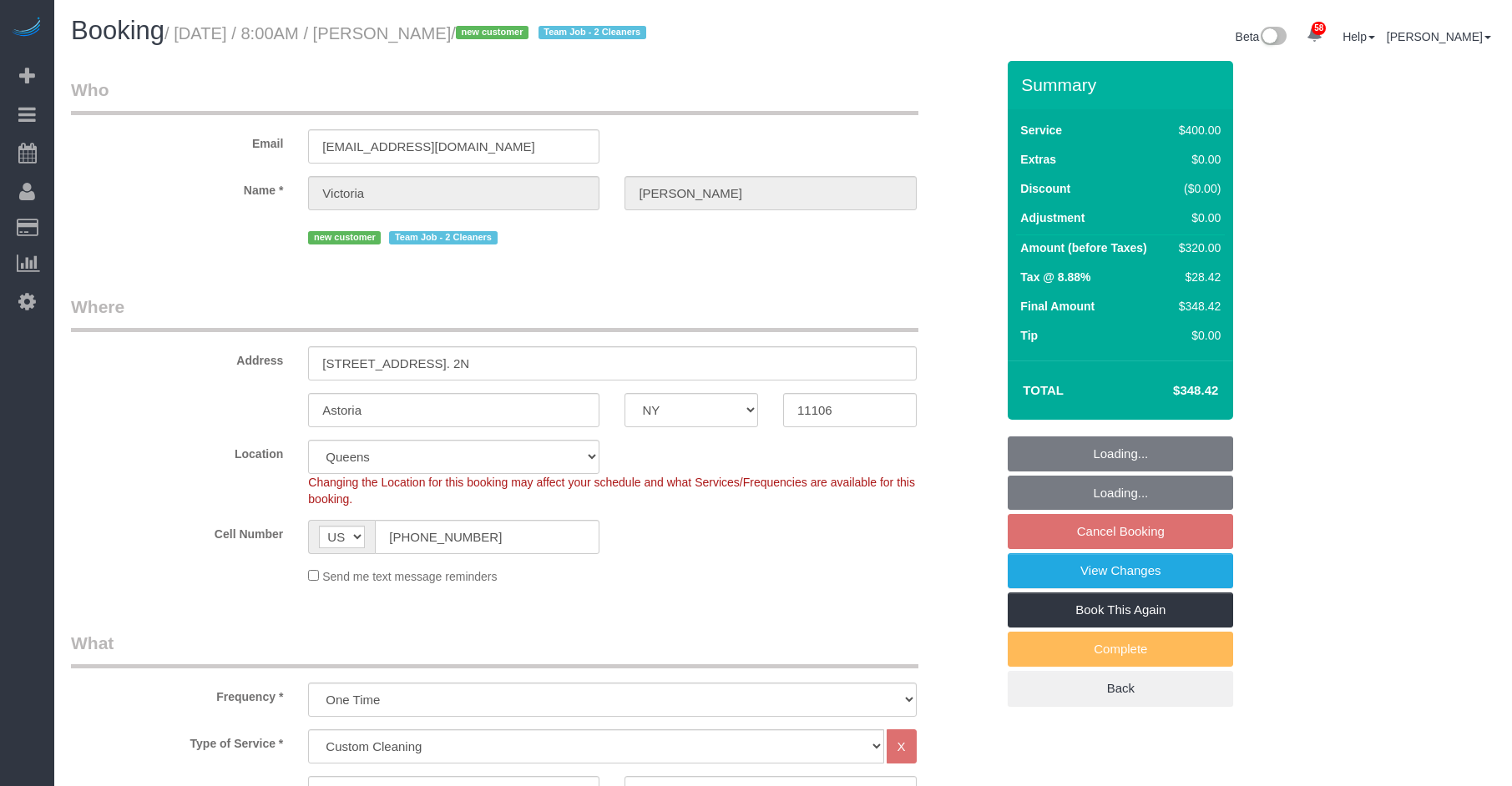 select on "NY" 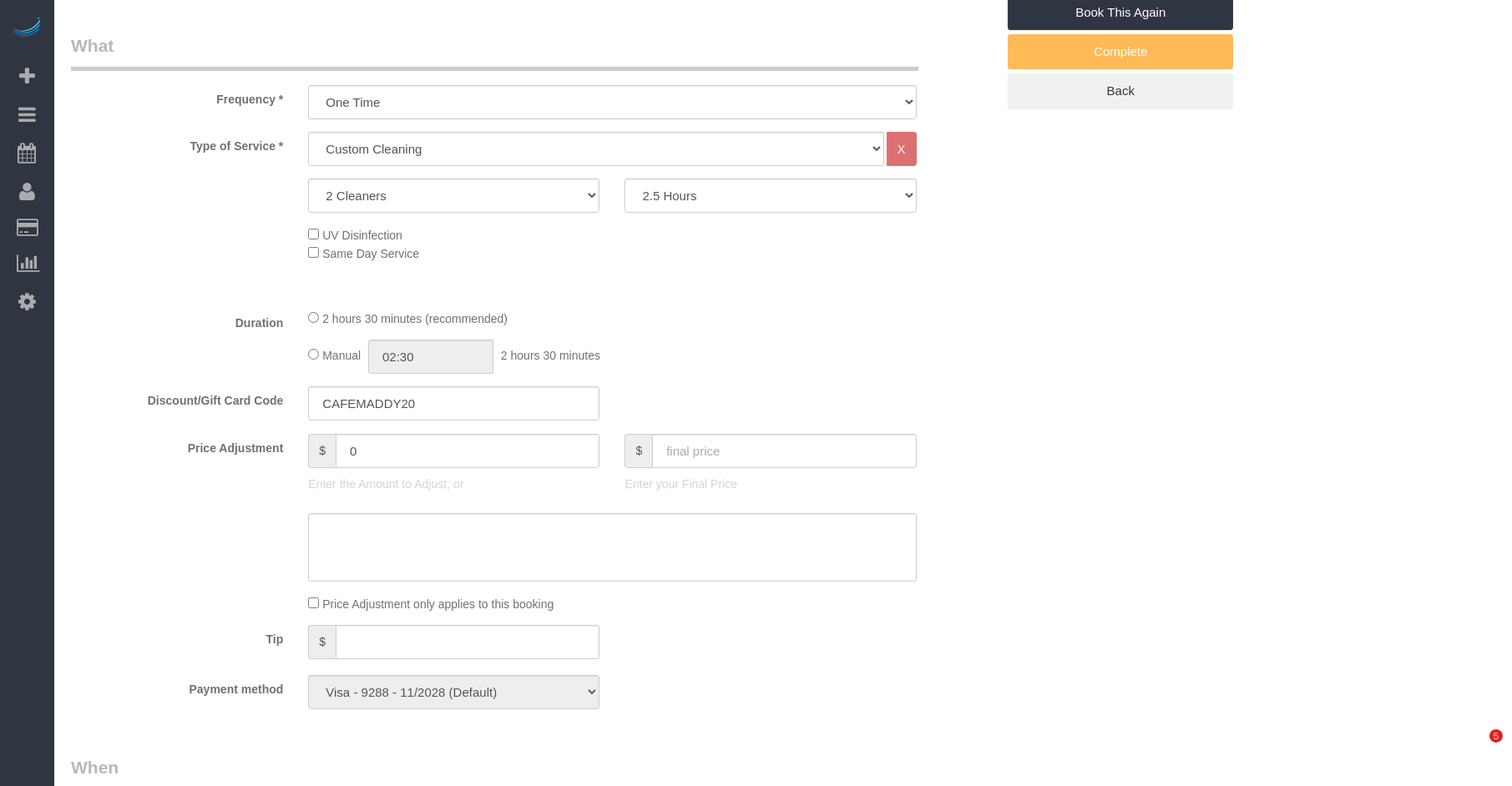 scroll, scrollTop: 889, scrollLeft: 0, axis: vertical 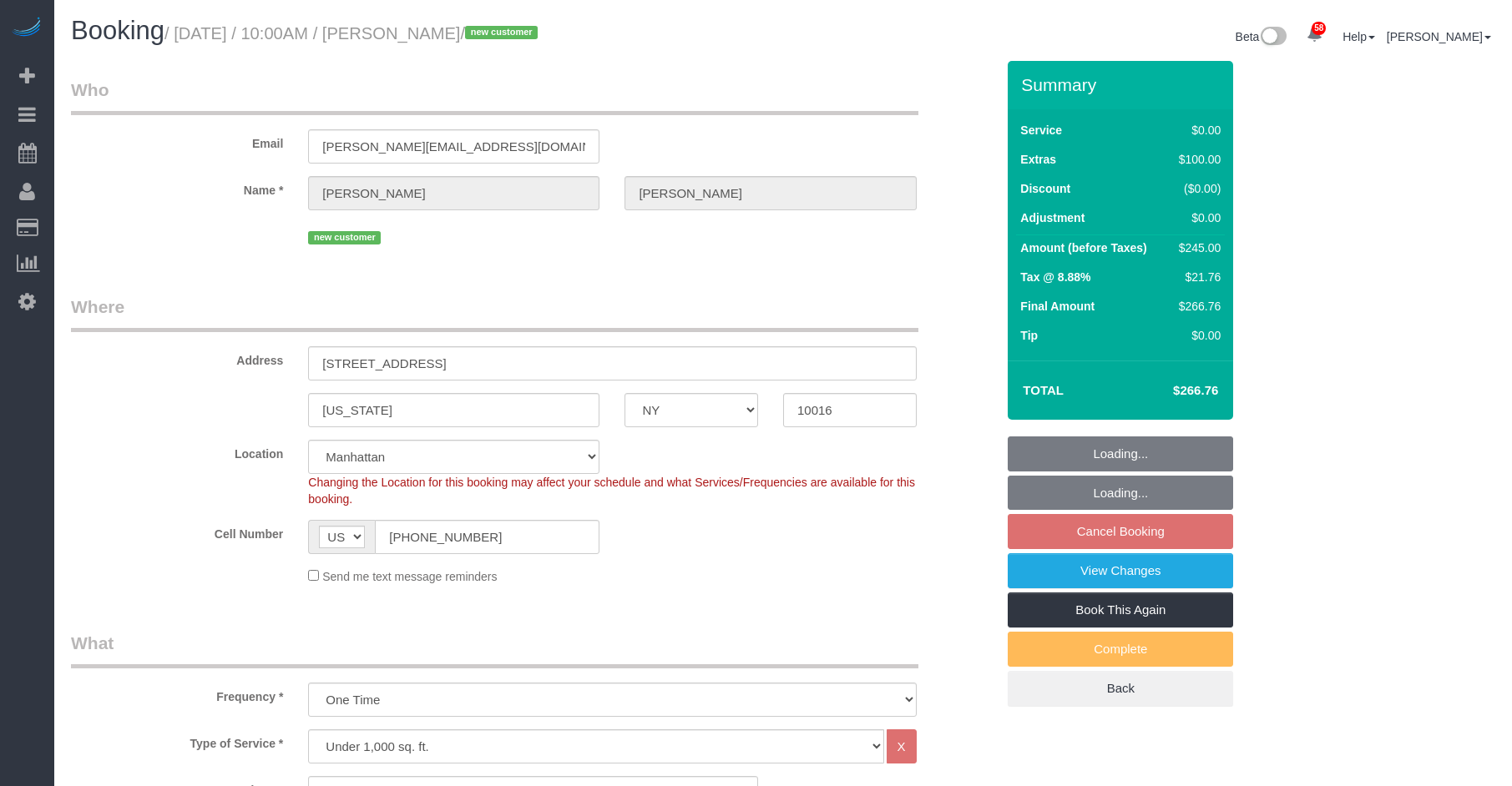 select on "NY" 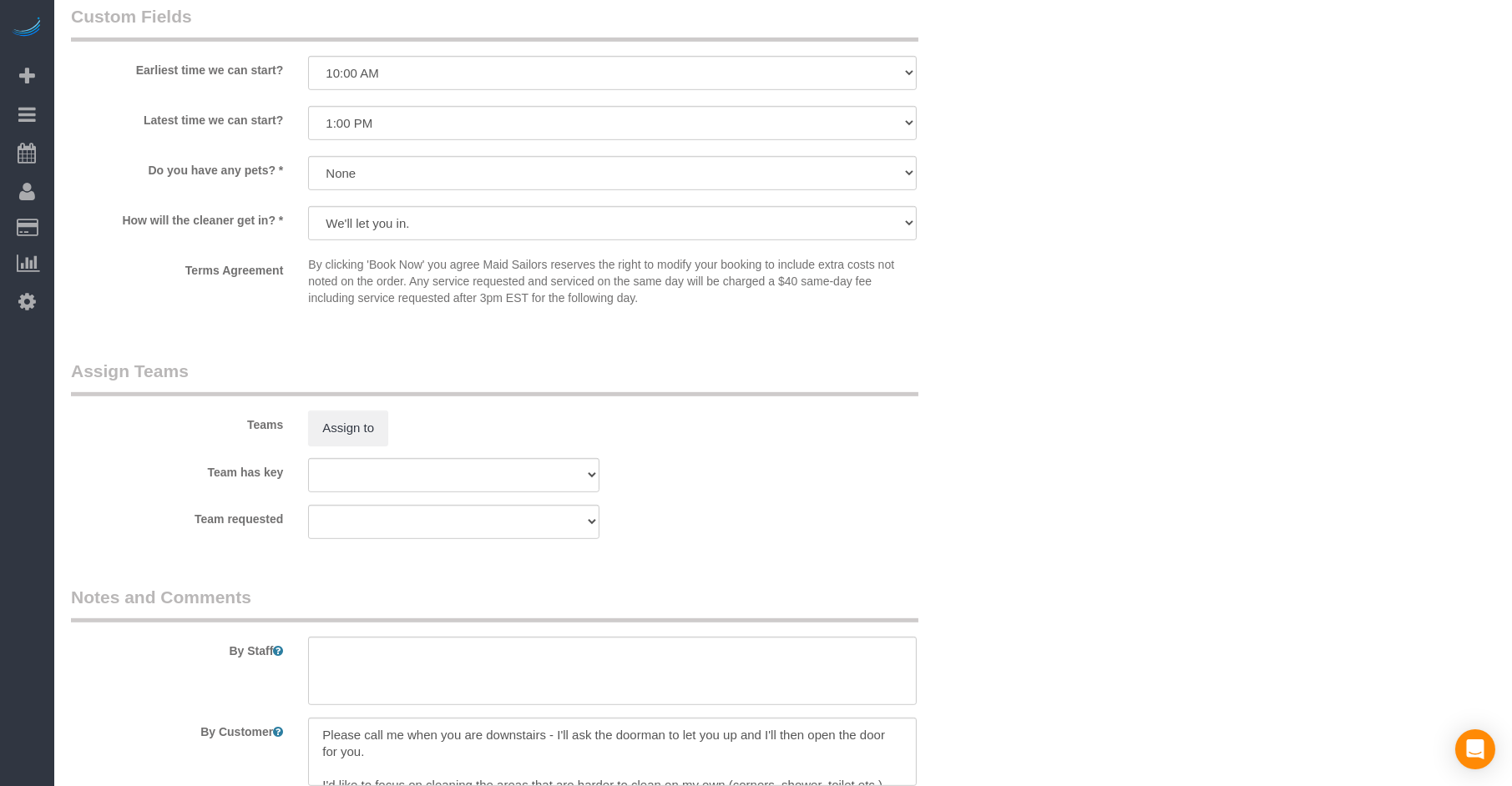 scroll, scrollTop: 2105, scrollLeft: 0, axis: vertical 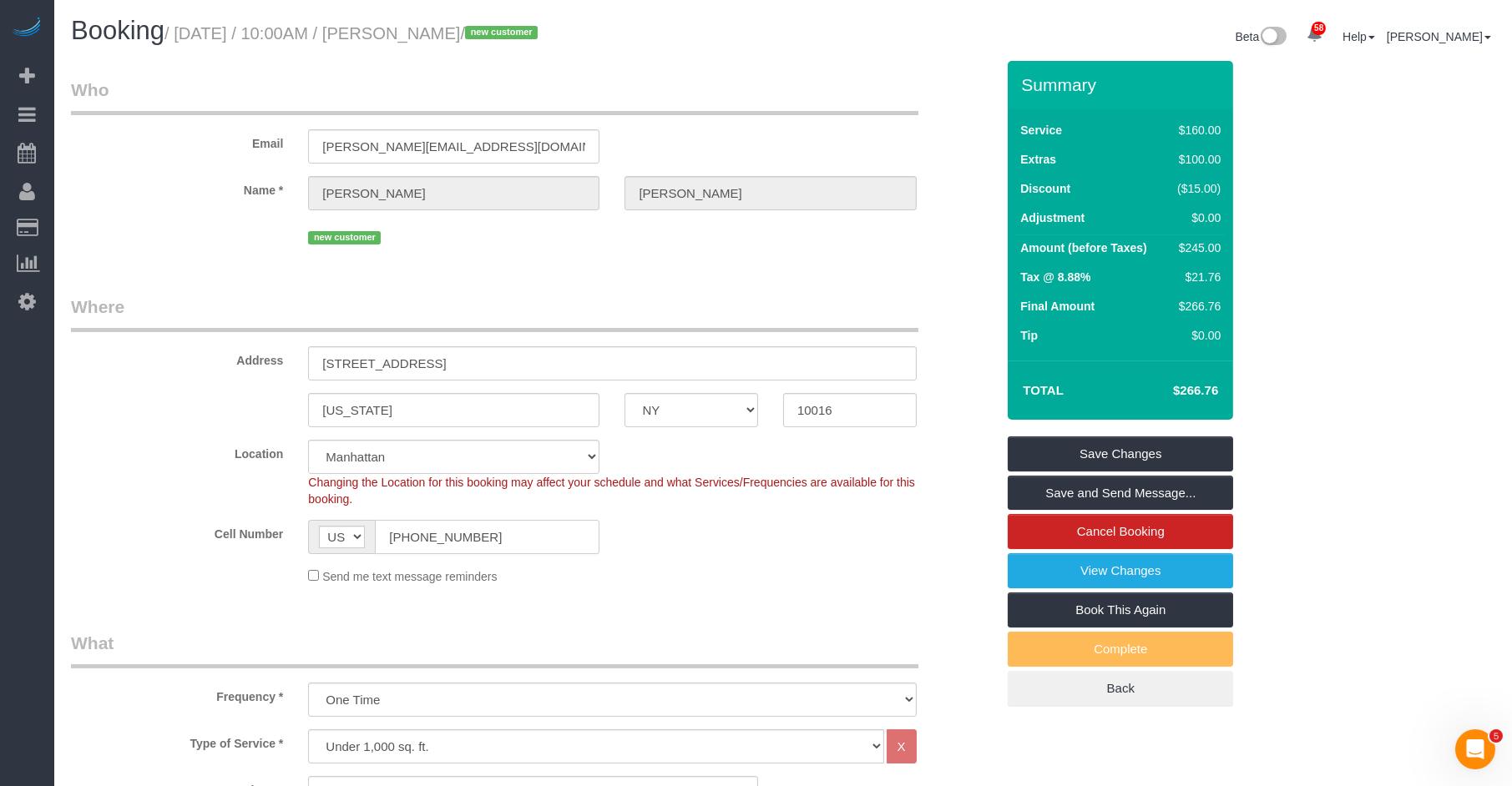 drag, startPoint x: 496, startPoint y: 538, endPoint x: 336, endPoint y: 533, distance: 160.07811 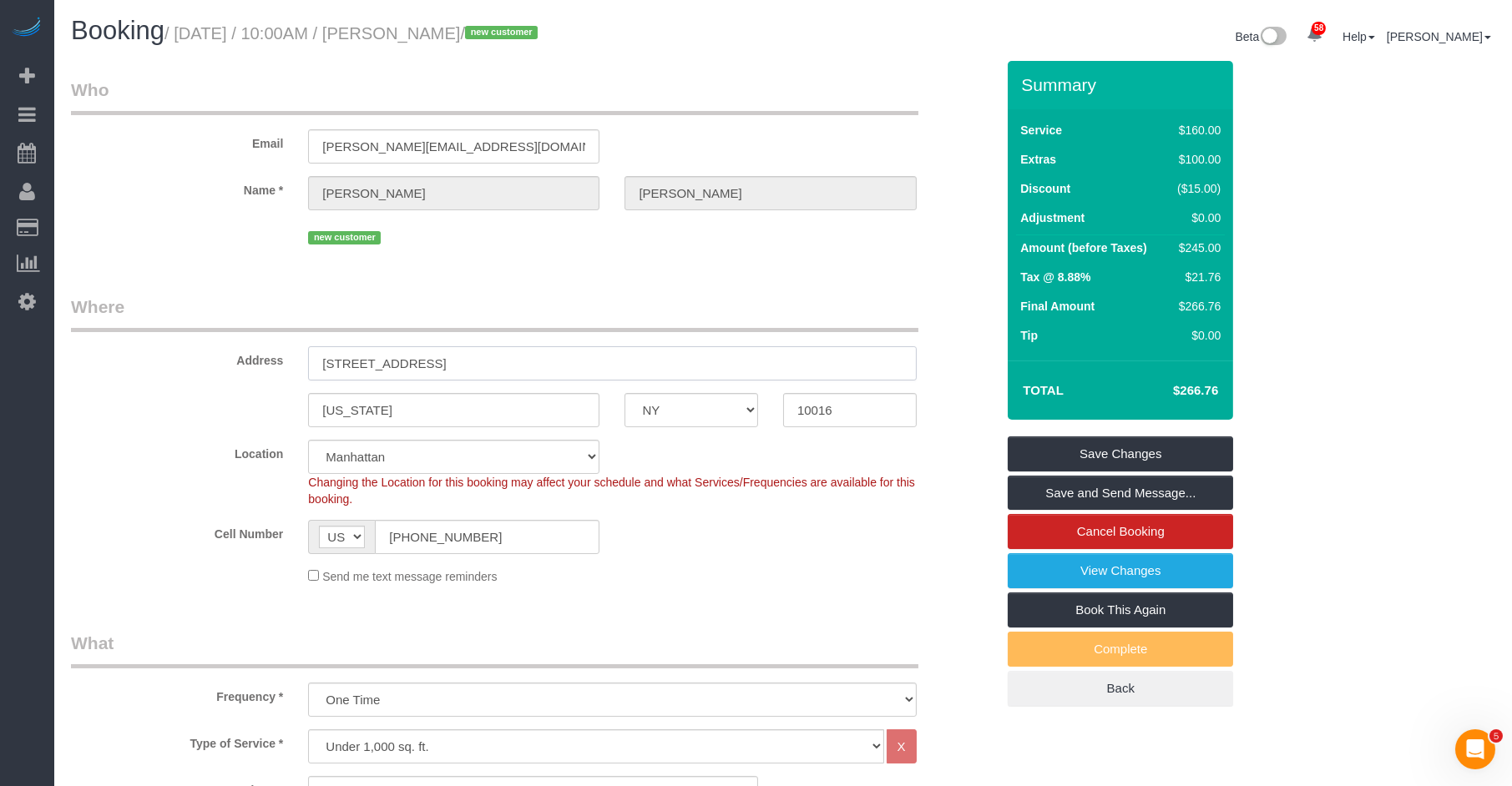 drag, startPoint x: 460, startPoint y: 364, endPoint x: 297, endPoint y: 350, distance: 163.60012 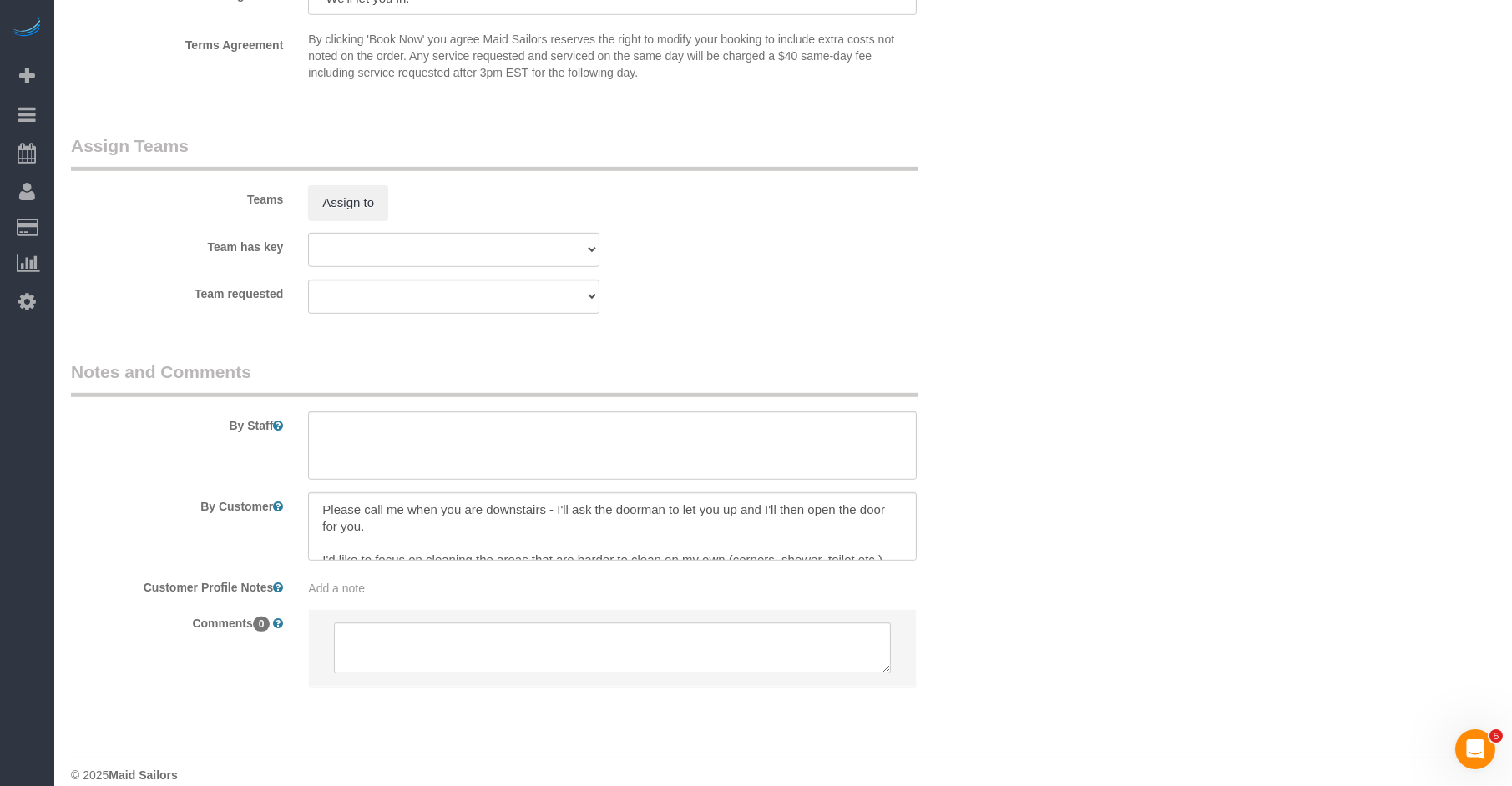 scroll, scrollTop: 2105, scrollLeft: 0, axis: vertical 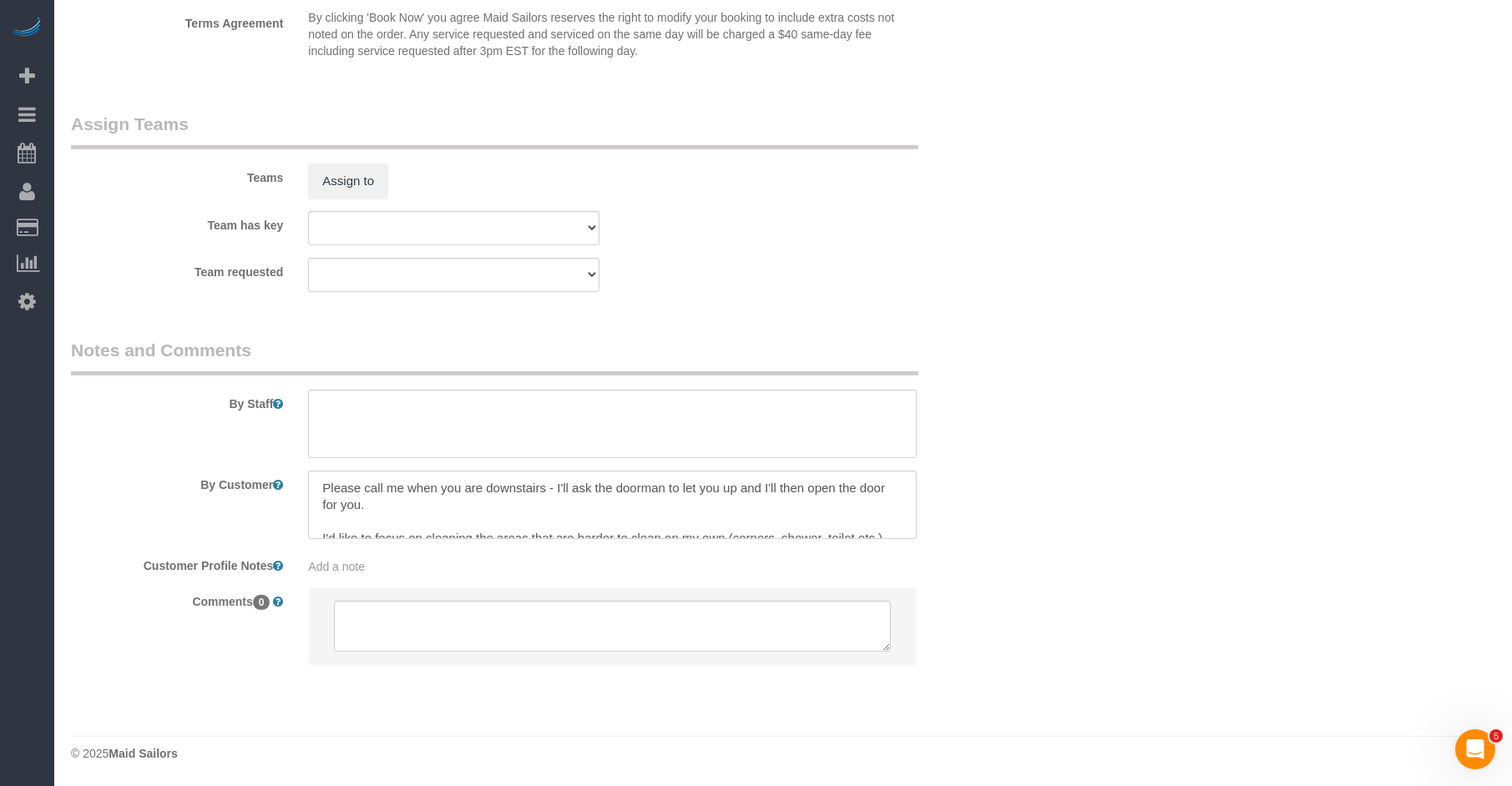 click on "Add a note" at bounding box center (336, 567) 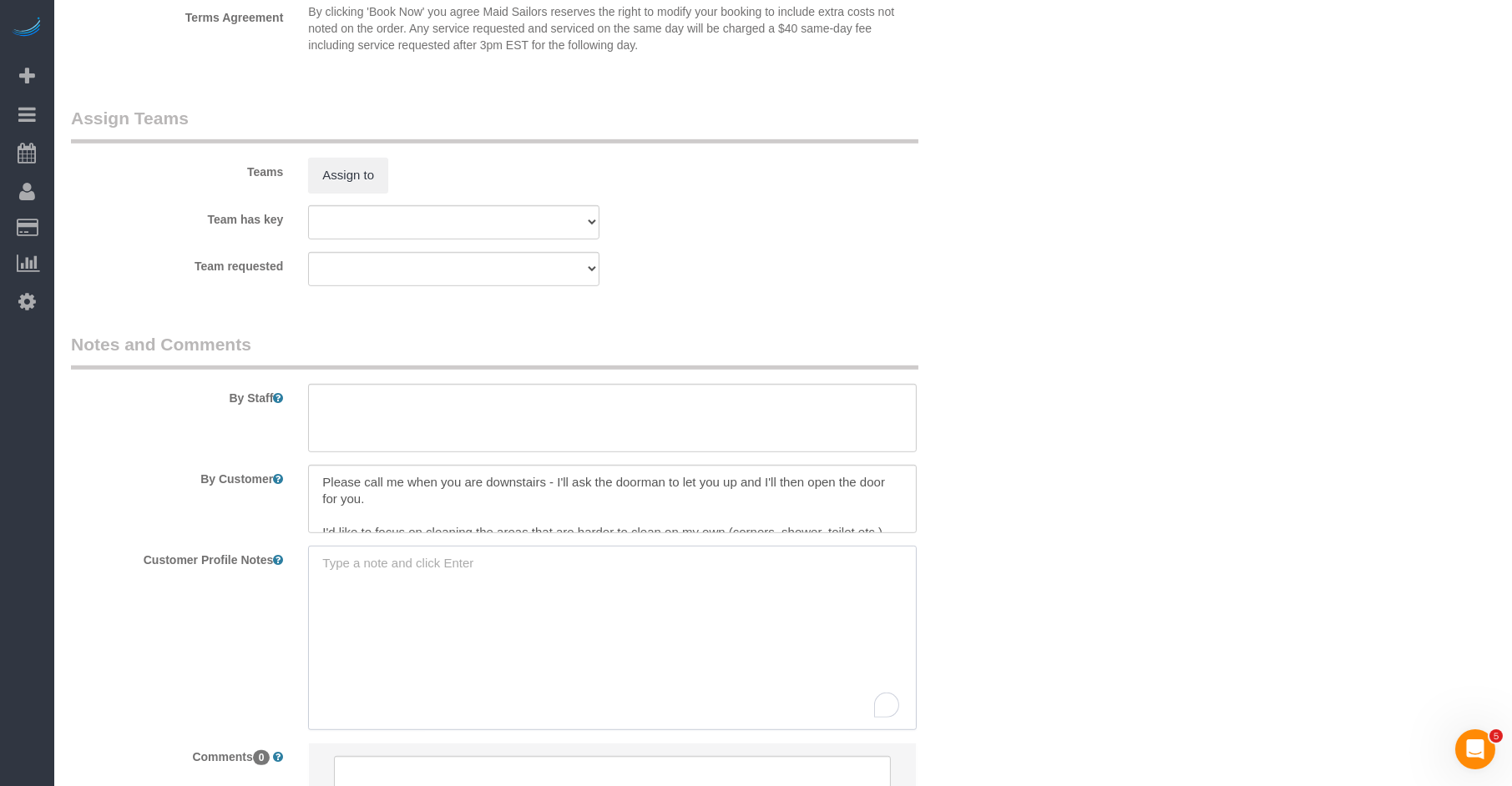 paste on "https://www.zillow.com/homedetails/277-5th-Ave-12C-New-York-NY-10016/2082082218_zpid/" 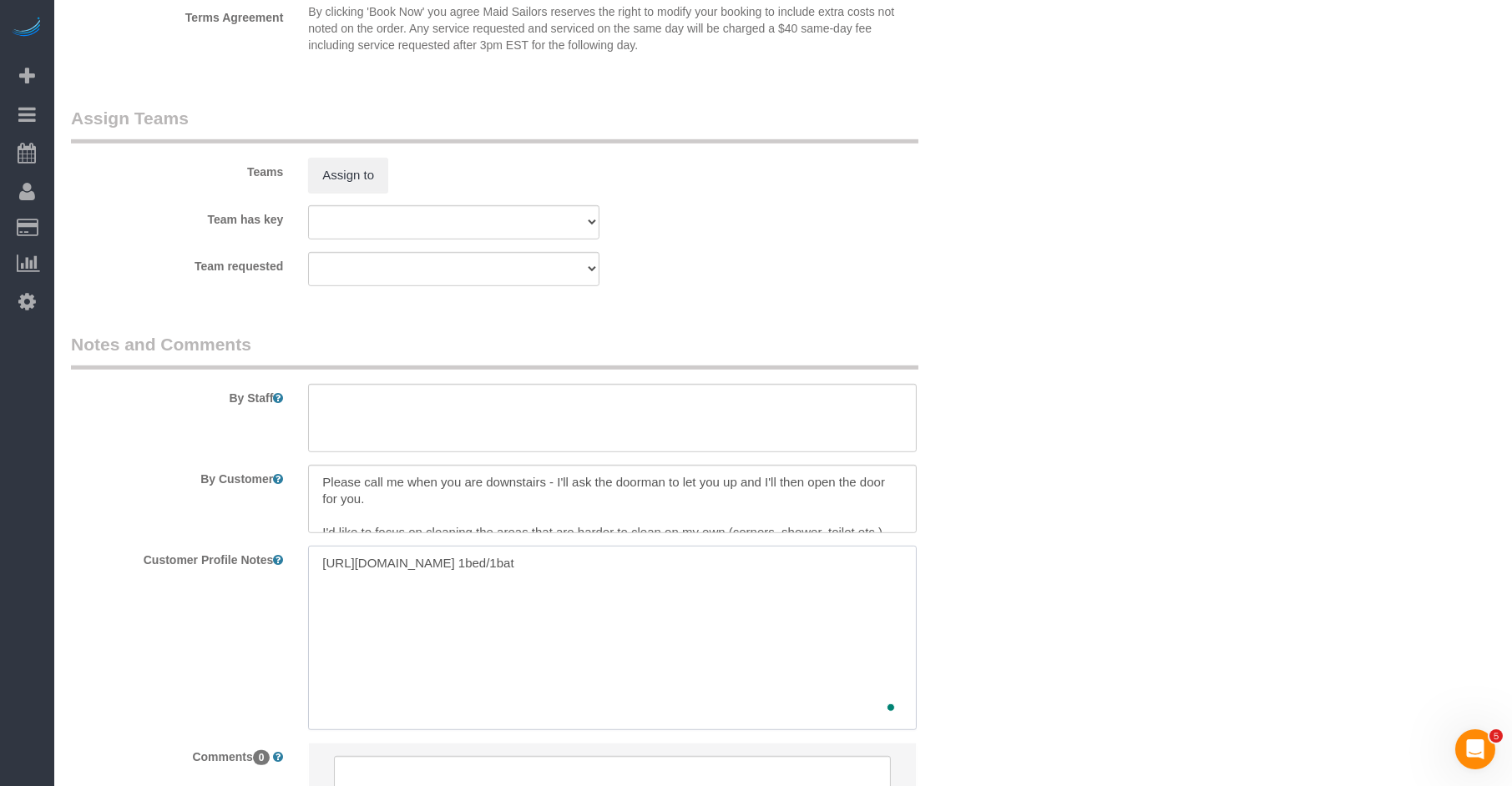 type on "https://www.zillow.com/homedetails/277-5th-Ave-12C-New-York-NY-10016/2082082218_zpid/ 1bed/1bath" 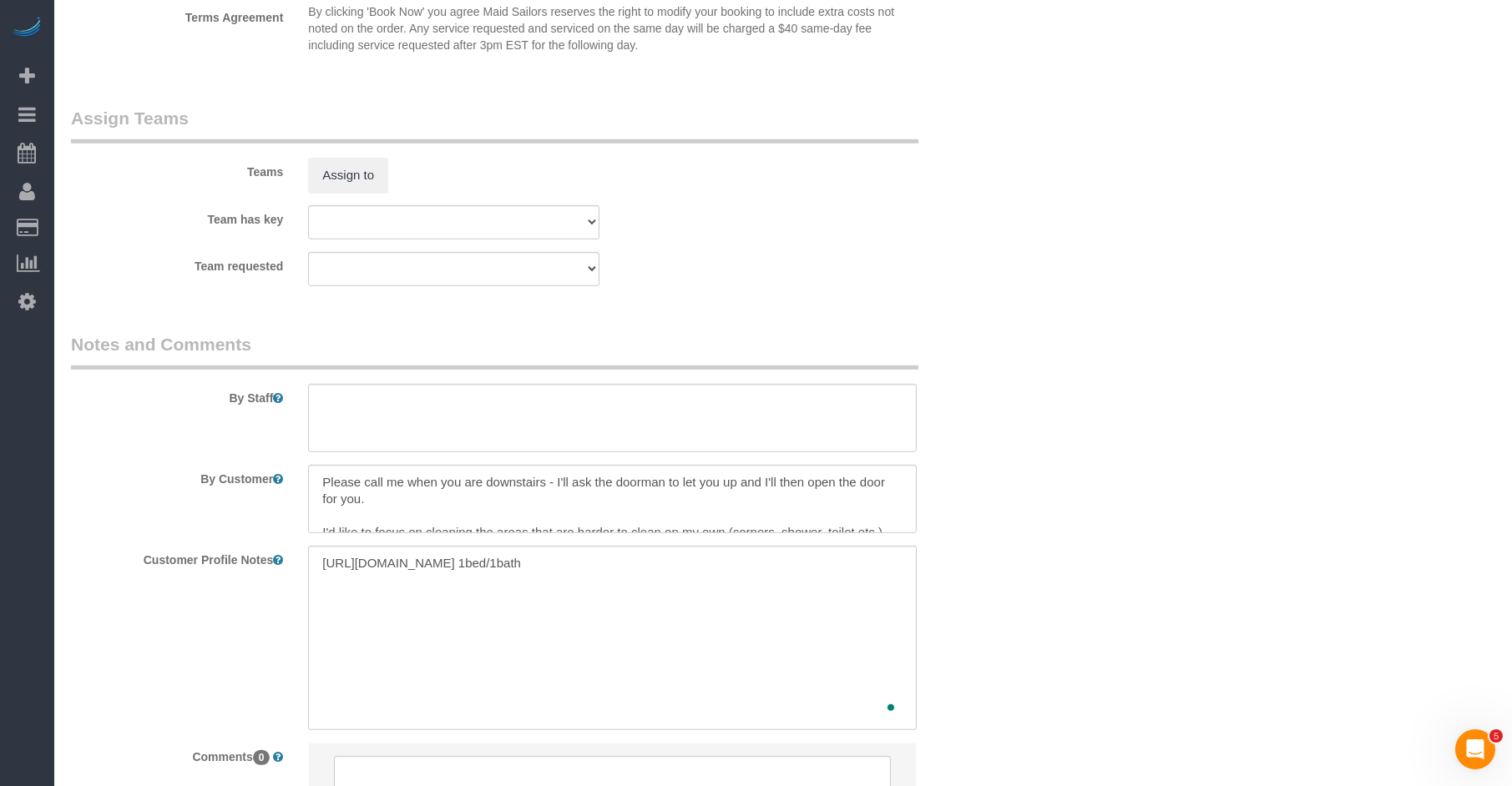 click on "Assign Teams
Teams
Assign to
Team has key
000- Donna Mercado
000 - Partnerships
000 - TEAM JOB
0 - Angelis Taveras
1 - Adiza Bangna
1 - Amidatou Sebou
1 - Ana Lopez
1 - Assibi Ouro Akpo
1 - Berdina Philistin
1 - Briana Bailey
1 - Chanda Douglas
1 - Ebony Howard
1 - Elba Lobo Varela
1 - Emely Jimenez
1 - Fatoumata Diallo
1 - Hamdi Yatou Sabtihou
1 - Ingrid Malasi
1 - Jhonaysy Materano
1 - John Harris
1 - Kariluz Romero
1 - Loveness Fulton
1 - Mandy Williams
1 - Marlenyn Robles
1 - Matty Niang" at bounding box center [533, 202] 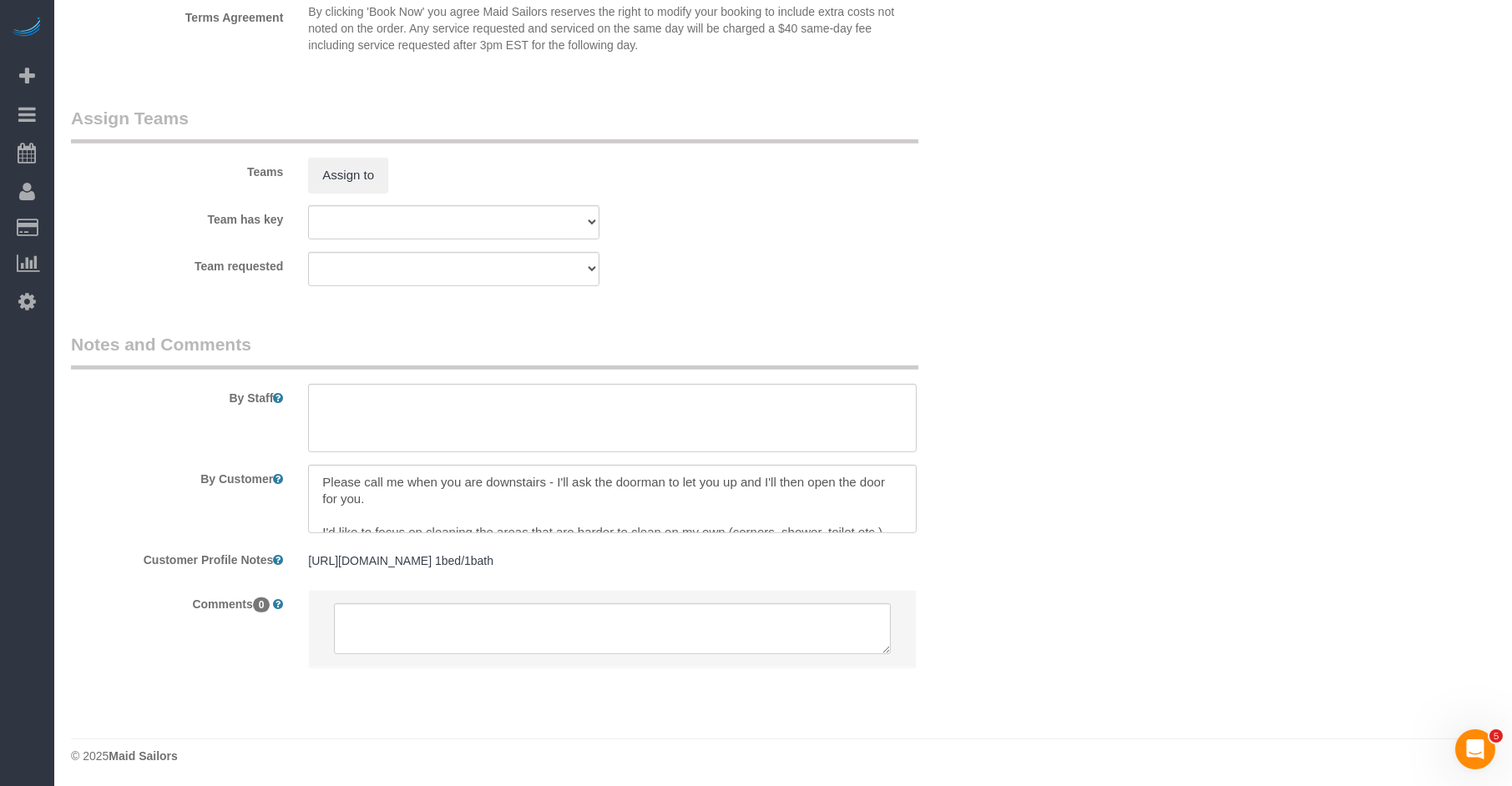 scroll, scrollTop: 2101, scrollLeft: 0, axis: vertical 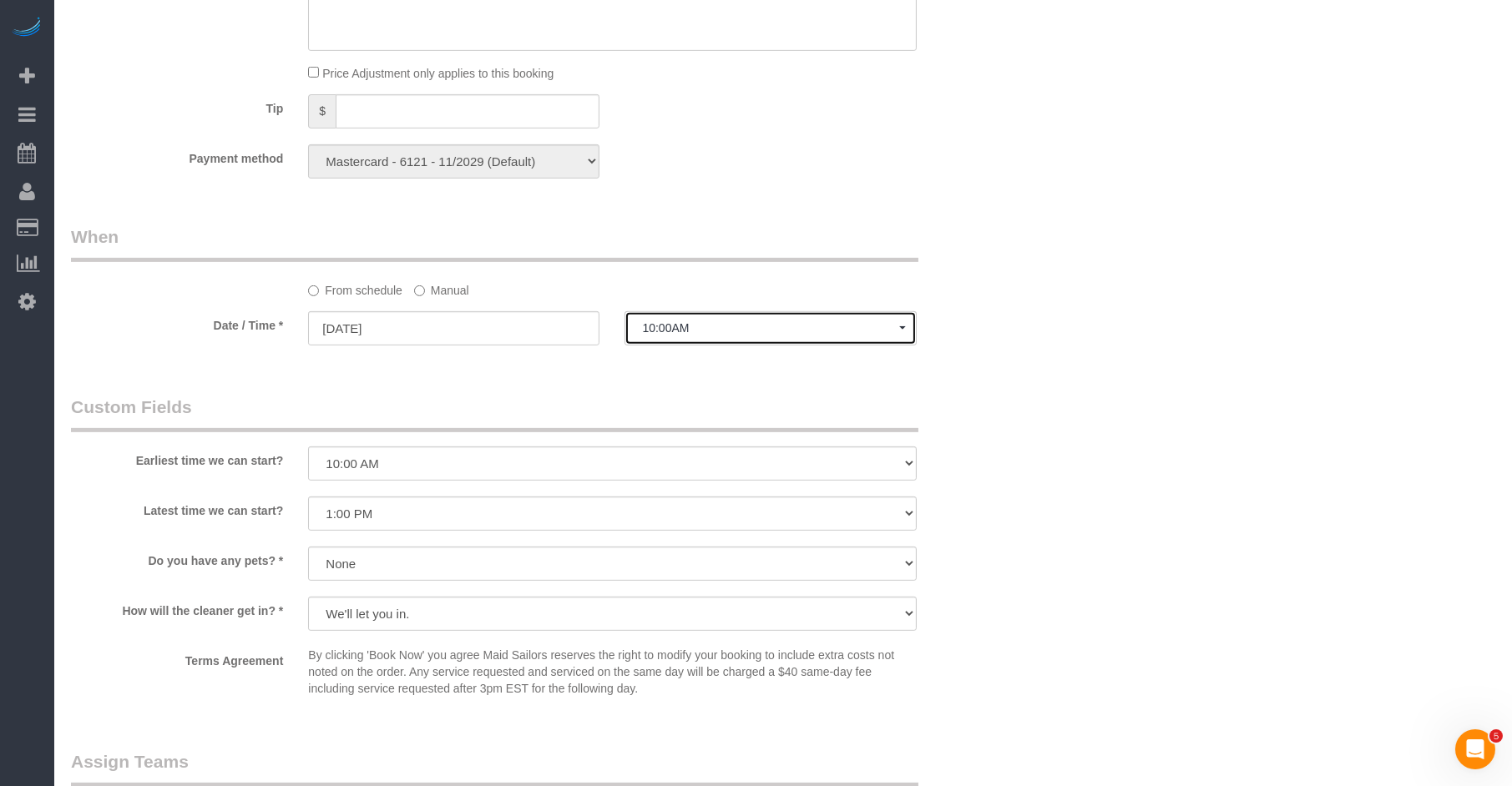 click on "10:00AM" 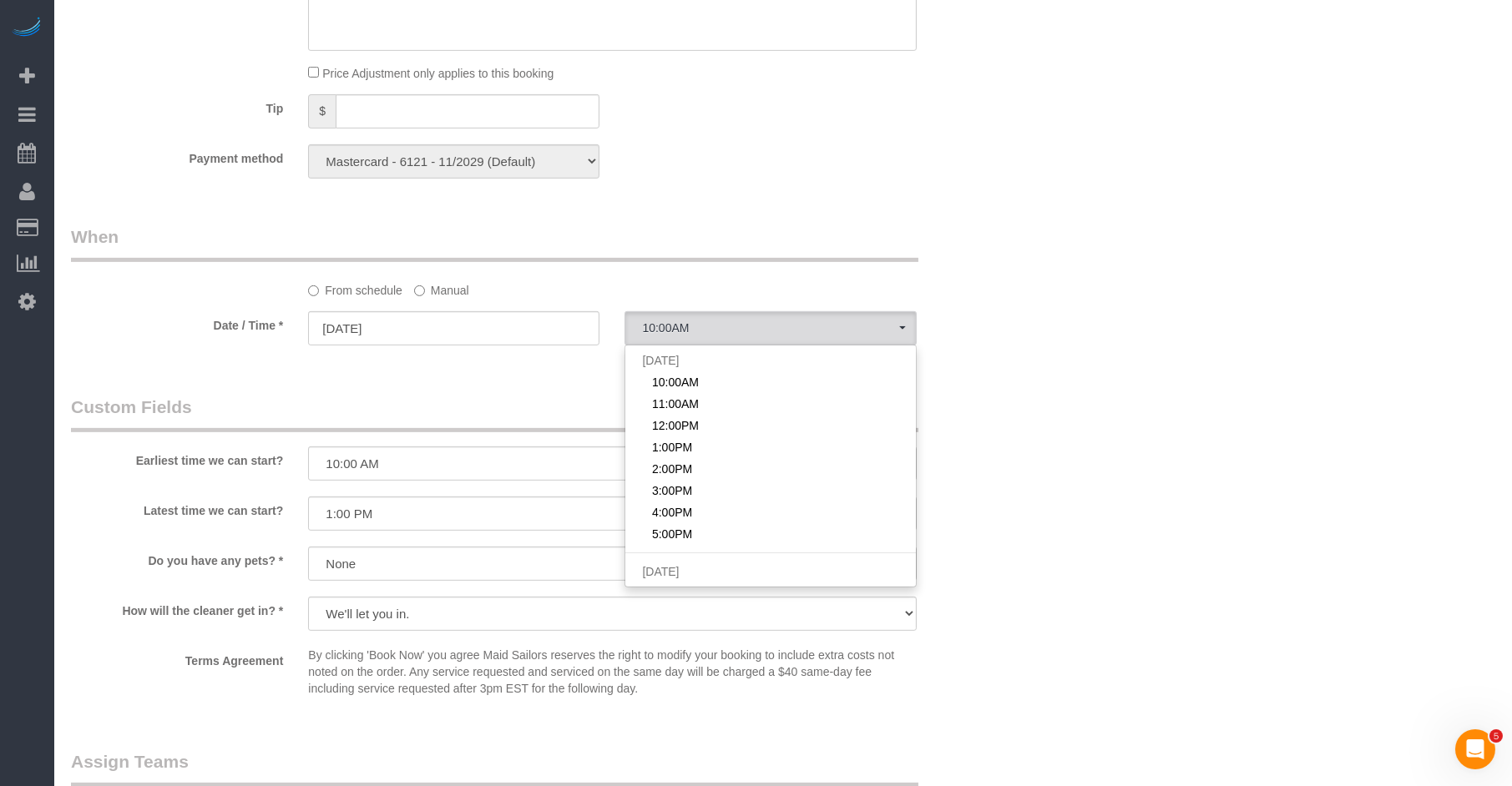 click on "Manual" 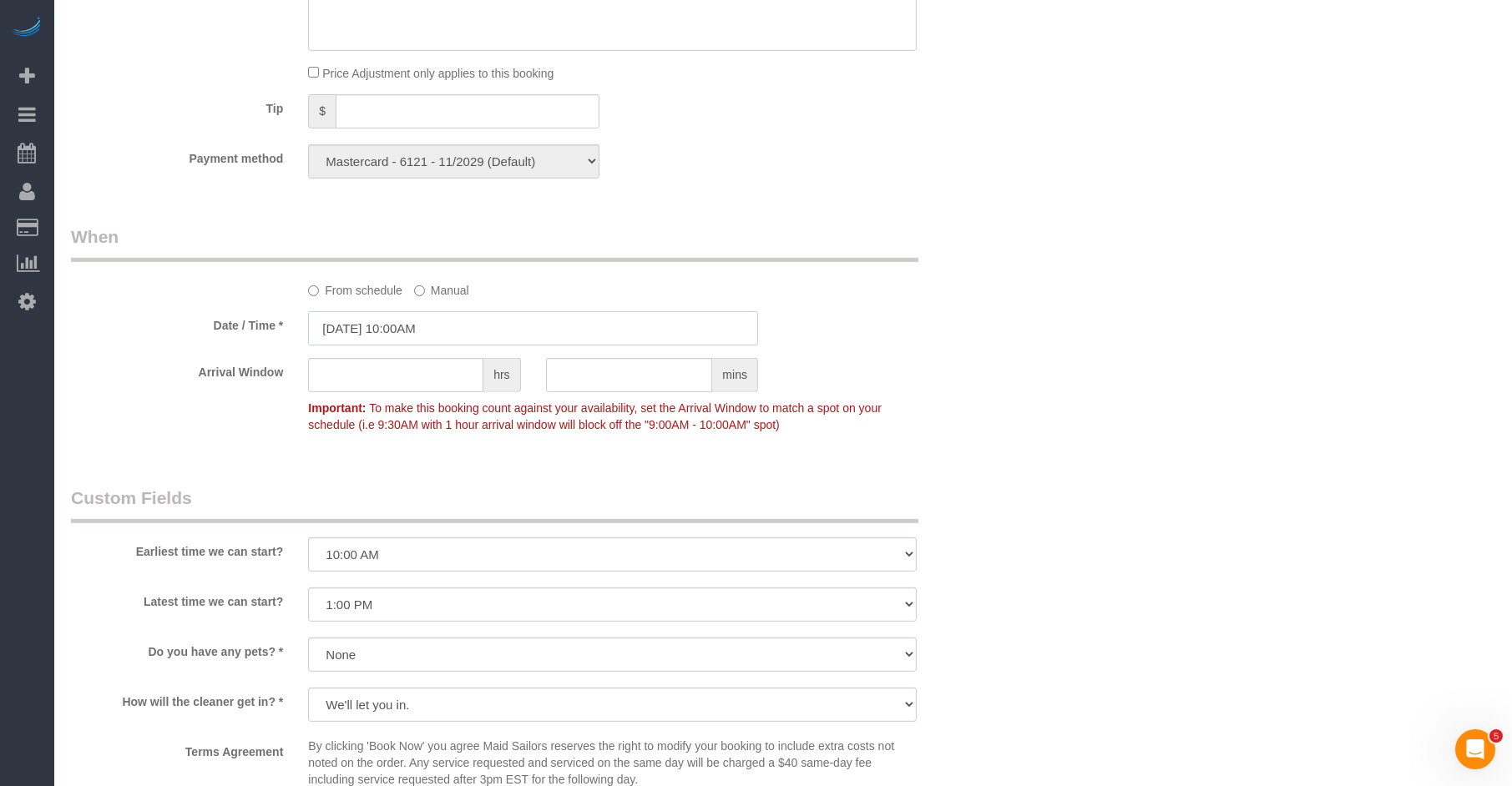 click on "07/11/2025 10:00AM" at bounding box center [533, 328] 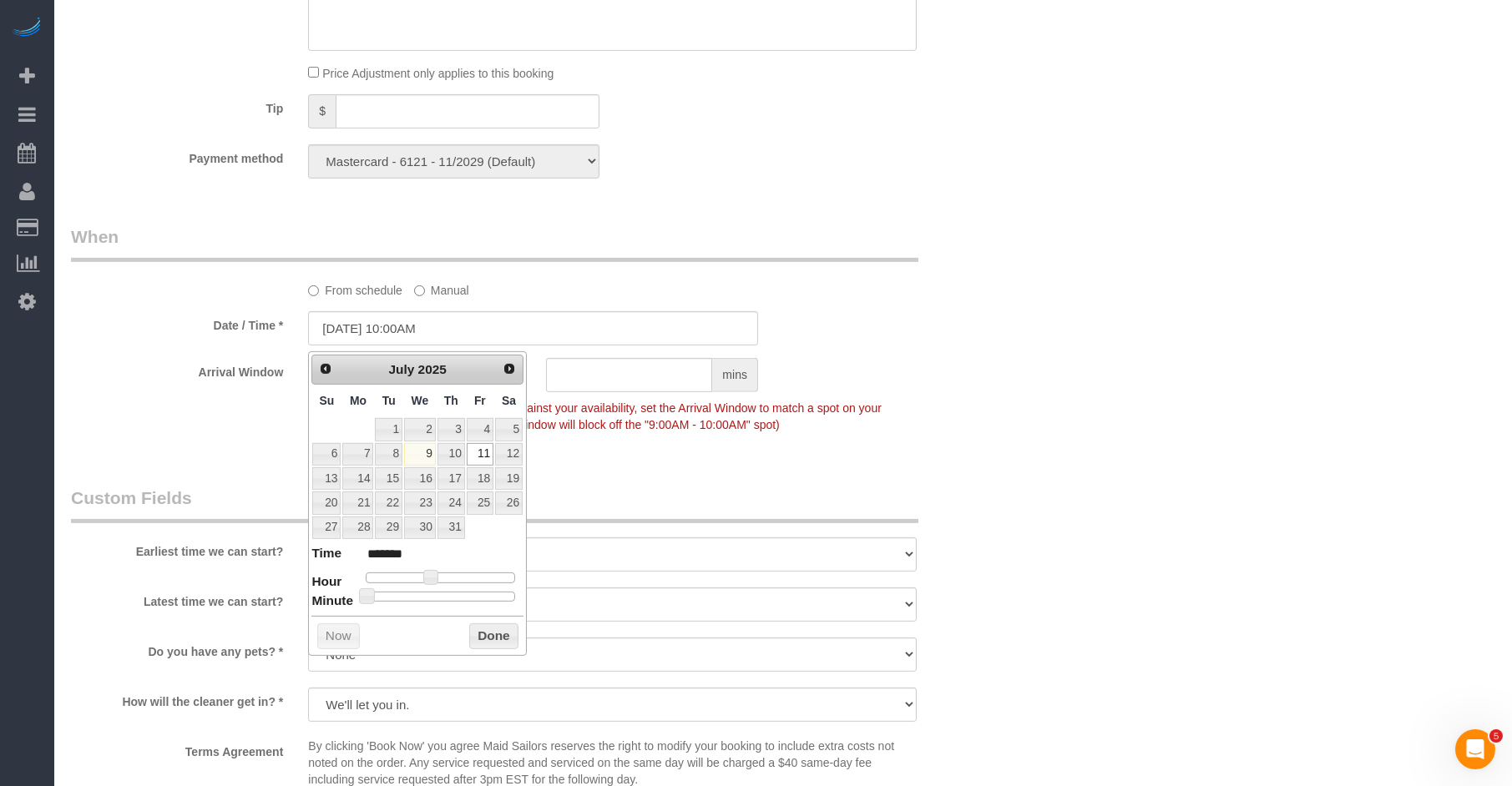 type on "07/11/2025 11:00AM" 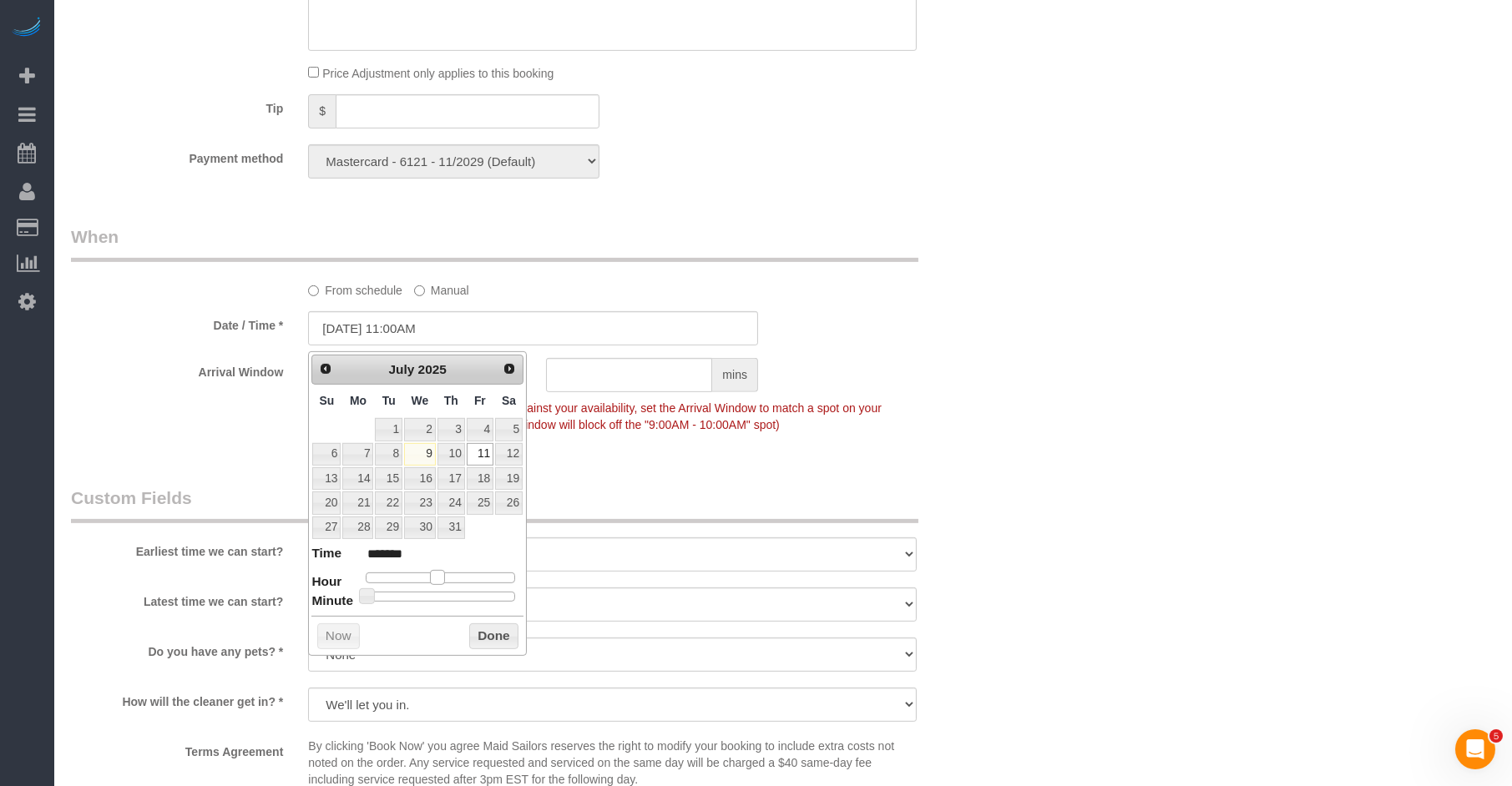 type on "07/11/2025 10:00AM" 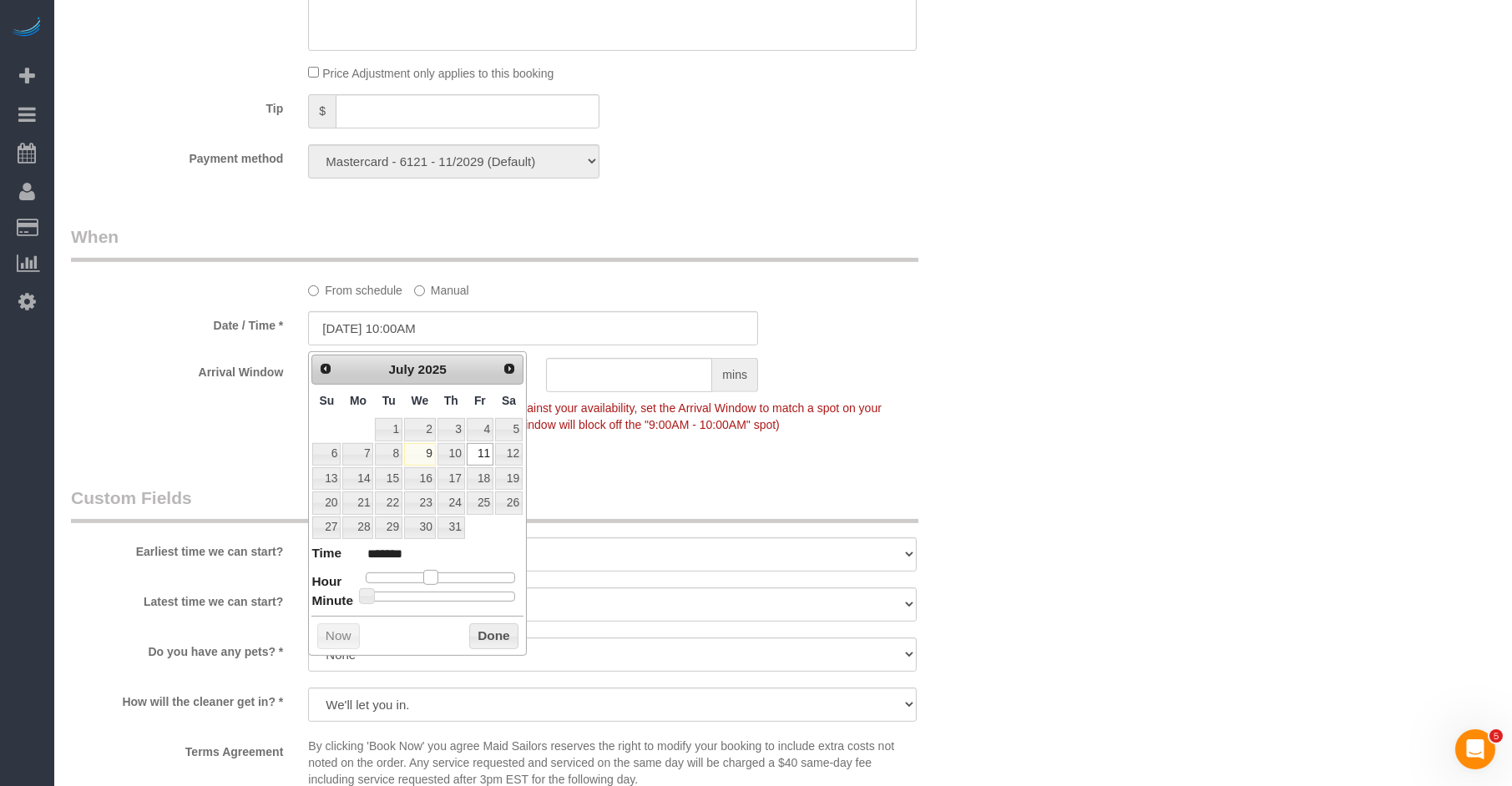 type on "07/11/2025 9:00AM" 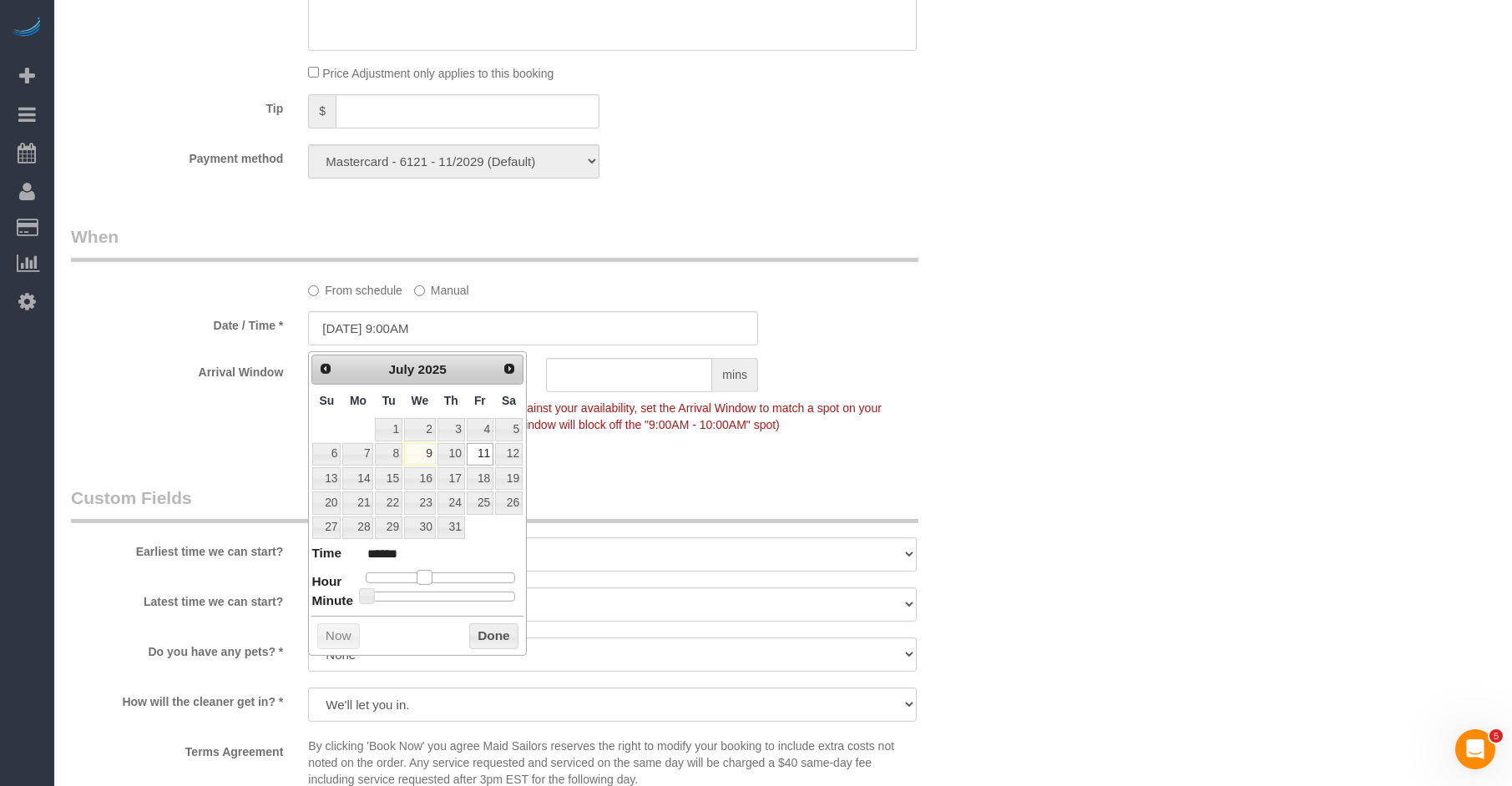 drag, startPoint x: 437, startPoint y: 580, endPoint x: 426, endPoint y: 579, distance: 11.045361 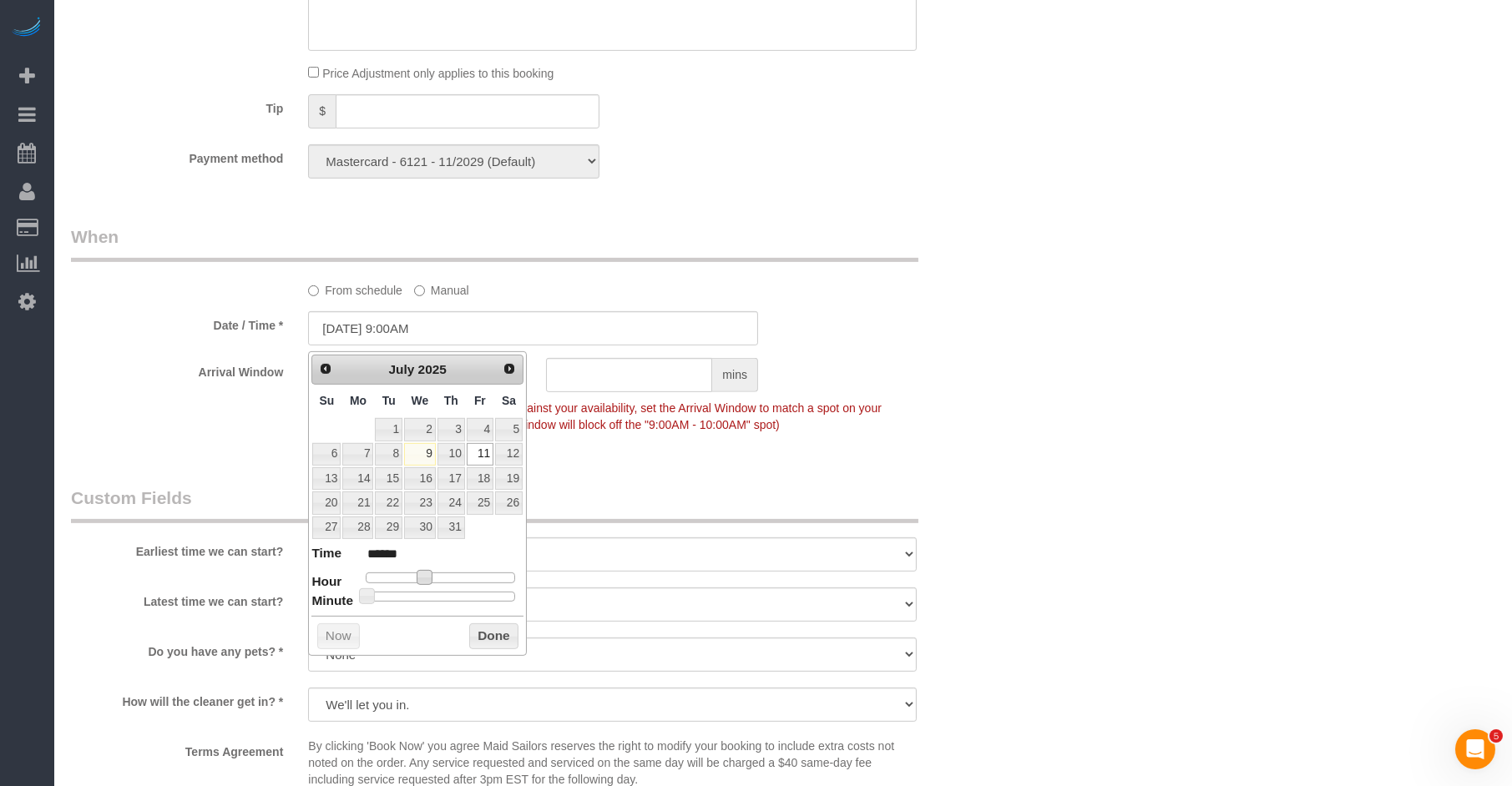 click on "Who
Email
jocelyn.cyhj@gmail.com
Name *
Jing
Huang
new customer
Where
Address
277 5TH AVE, Apt.12C
NEW YORK
AK
AL
AR
AZ
CA
CO
CT
DC
DE
FL
GA
HI
IA
ID
IL
IN
KS
KY
LA
MA
MD
ME
MI
MN
MO
MS
MT
NC
ND" at bounding box center [533, 32] 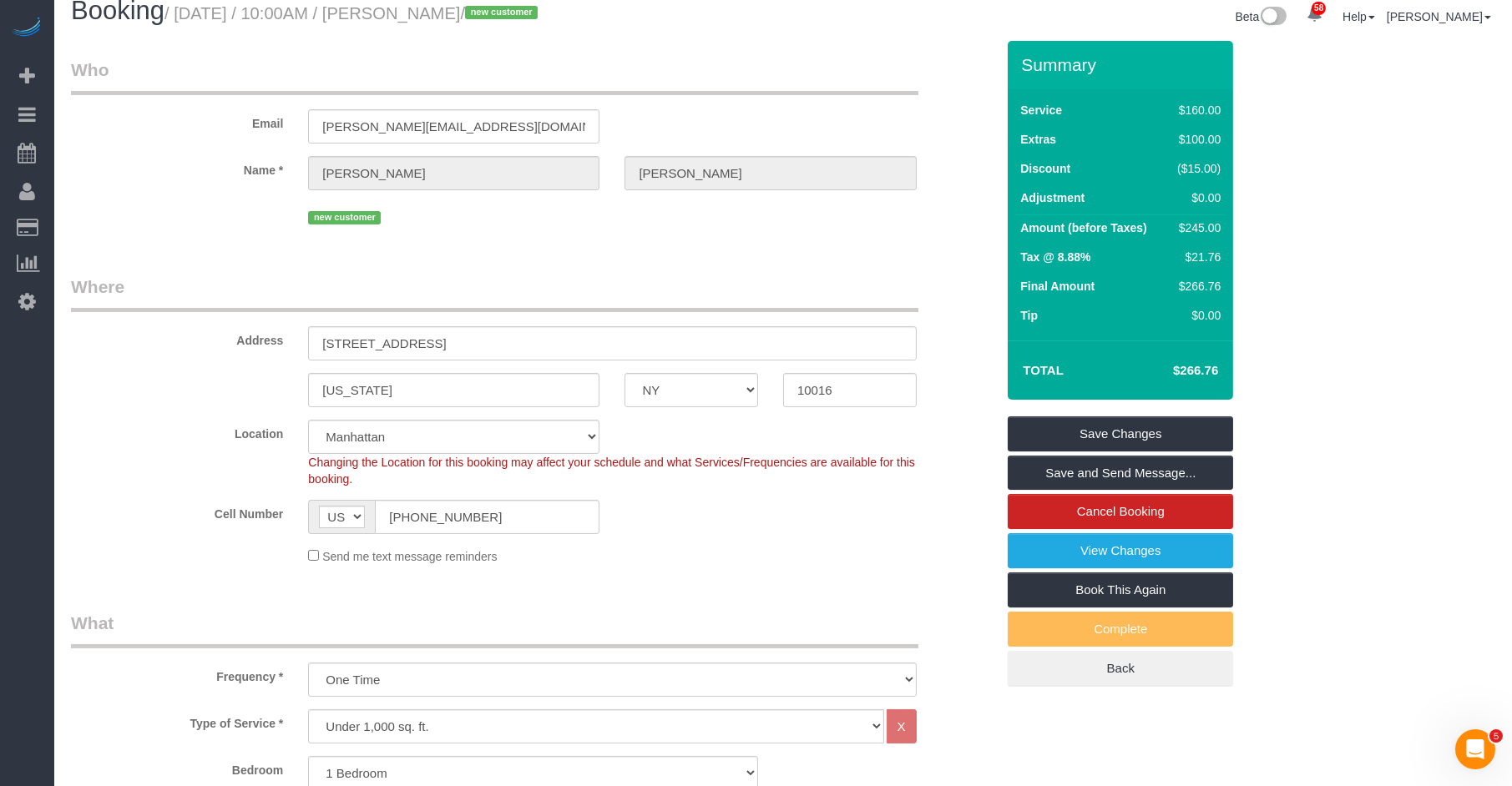scroll, scrollTop: 0, scrollLeft: 0, axis: both 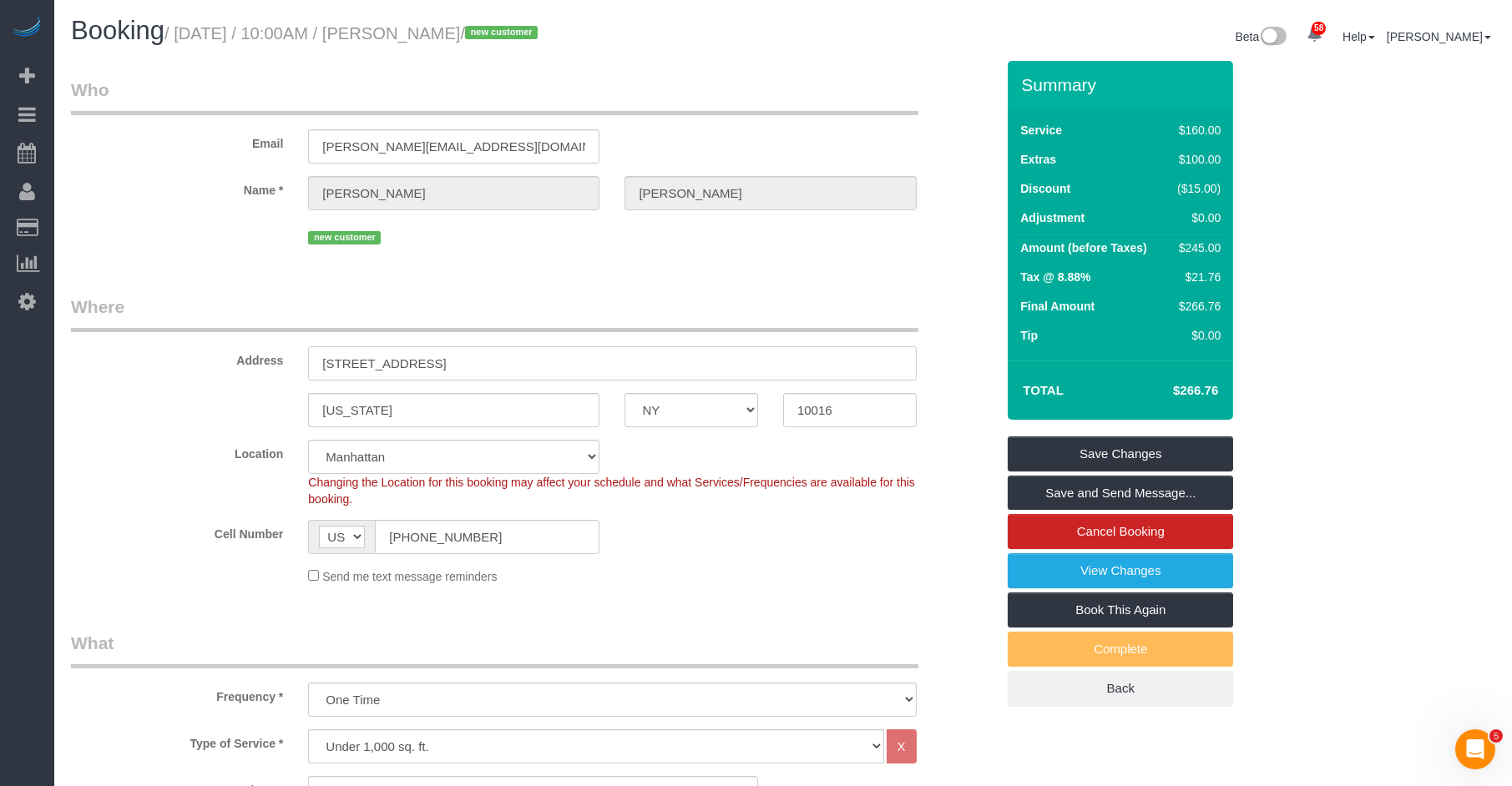 click on "277 5TH AVE, Apt.12C" at bounding box center [612, 363] 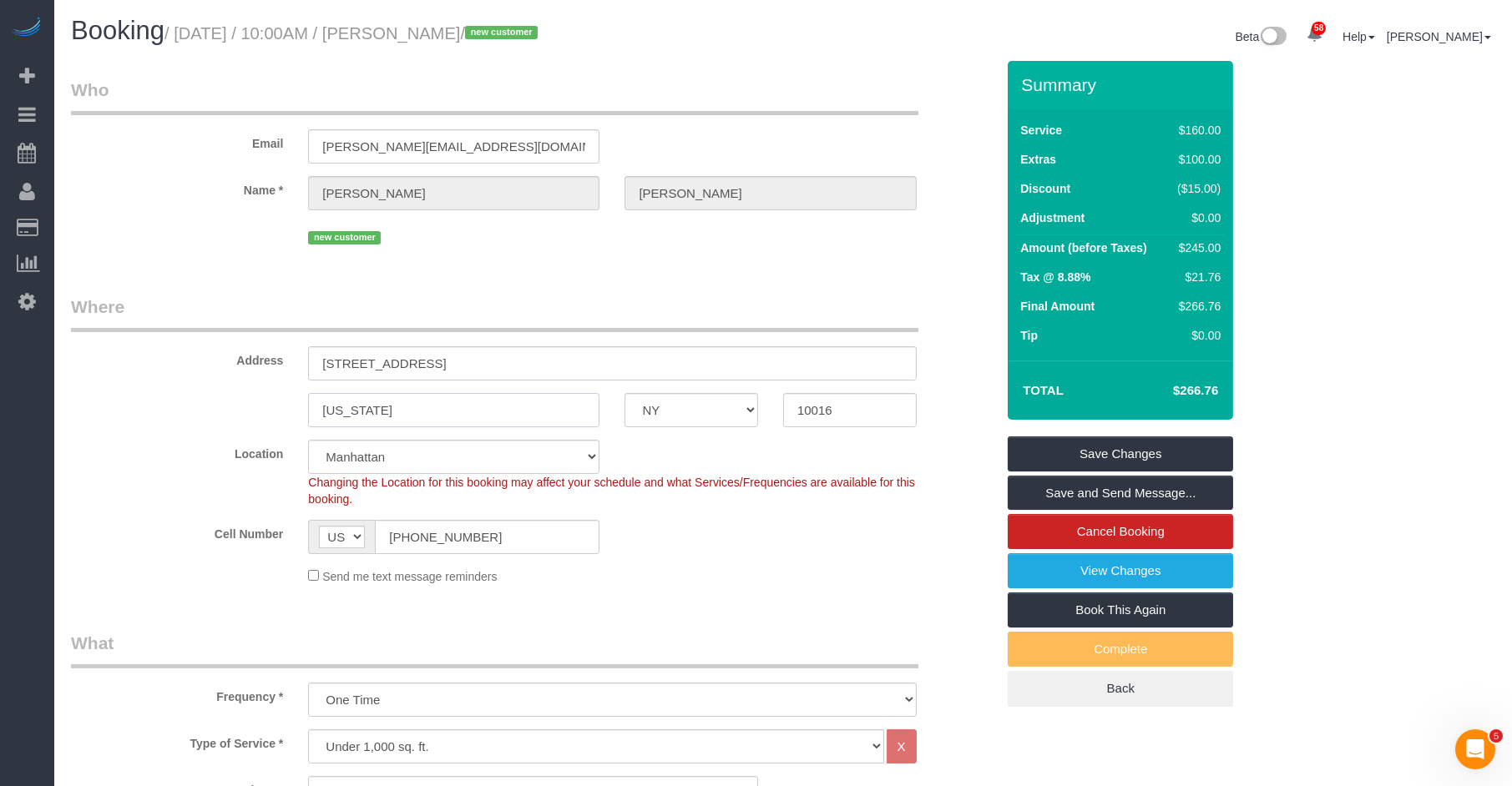drag, startPoint x: 352, startPoint y: 410, endPoint x: 228, endPoint y: 410, distance: 124 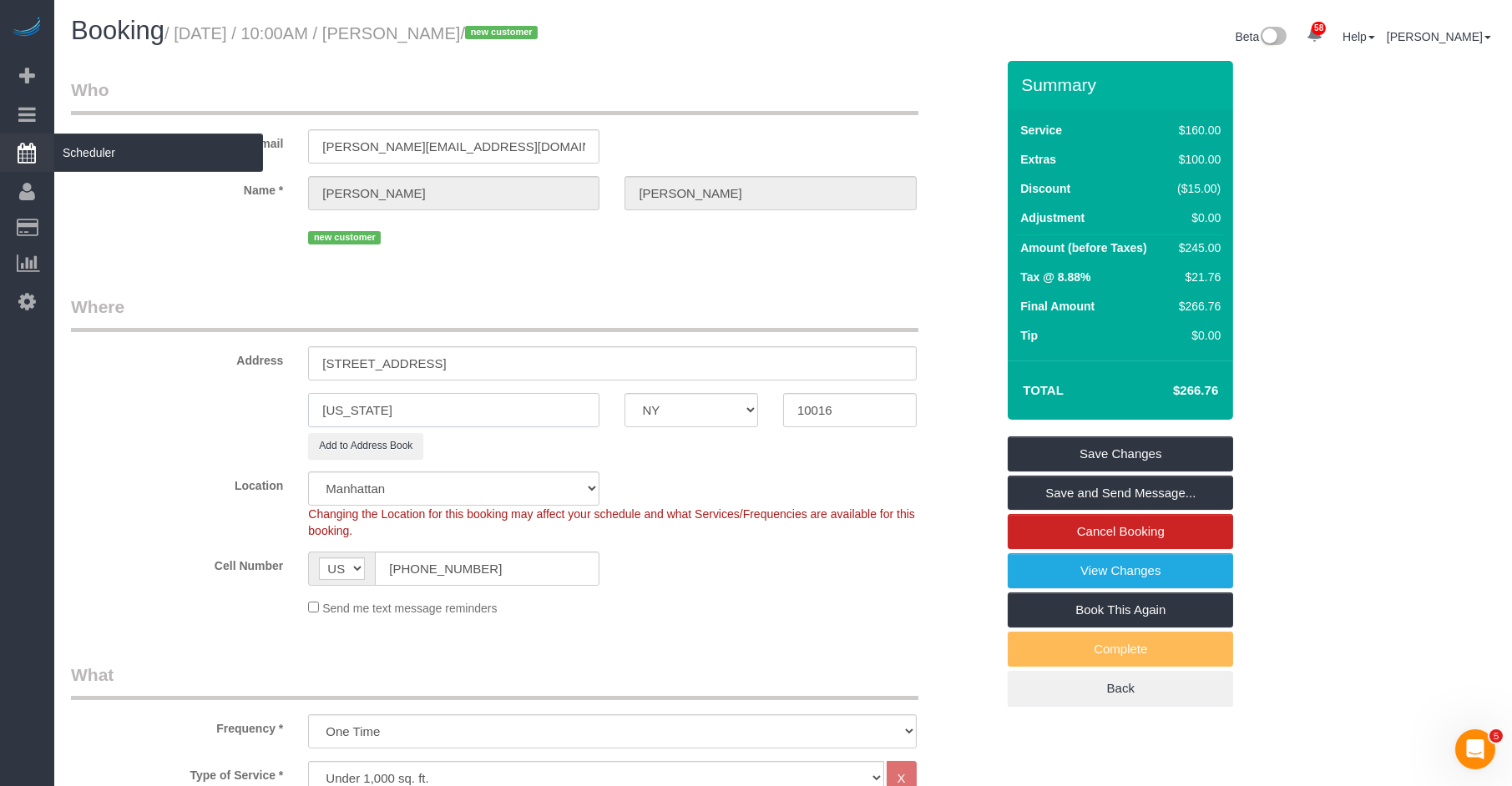 type on "[US_STATE]" 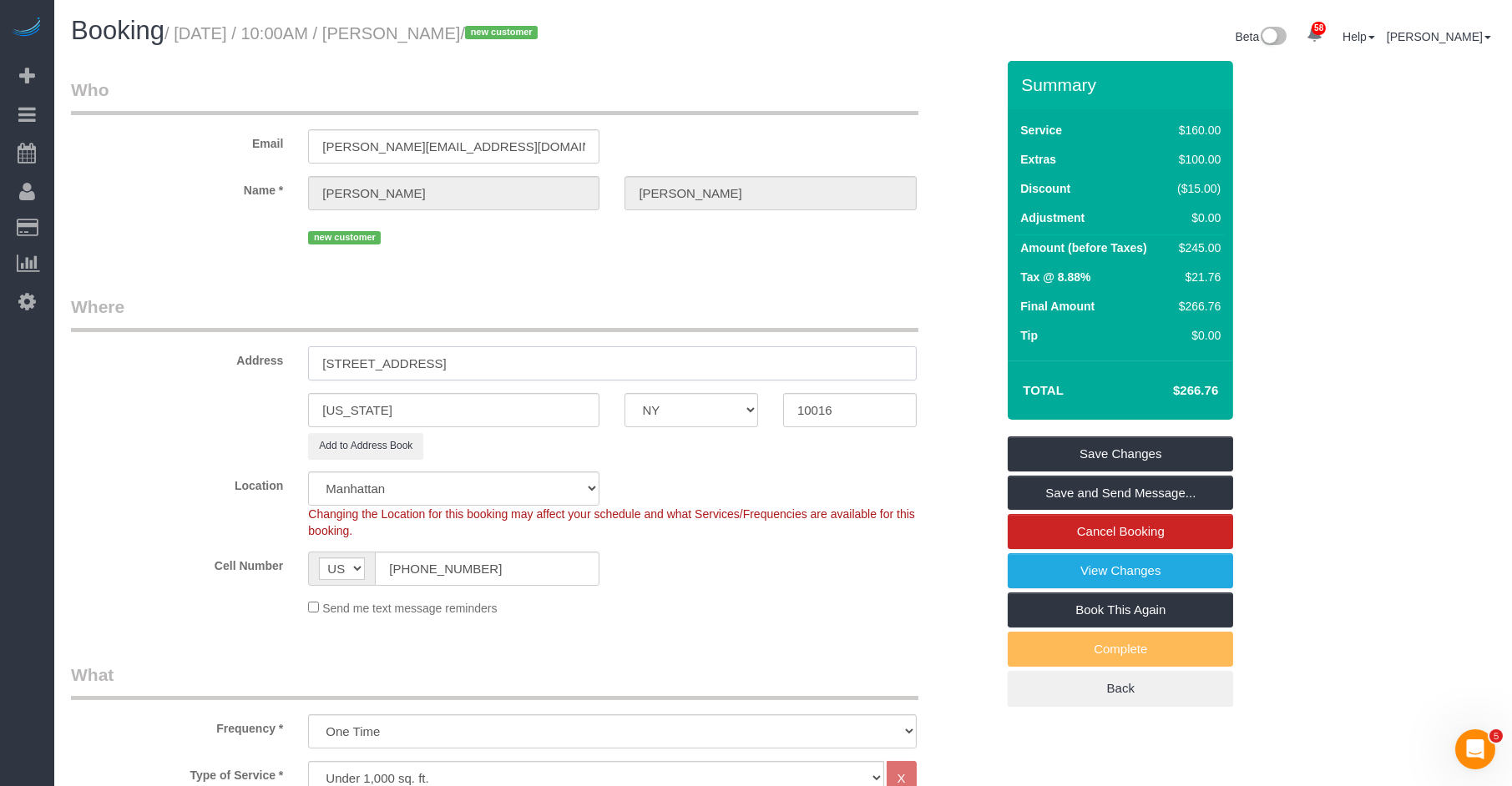 click on "277 5TH AVE, Apt.12C" at bounding box center (612, 363) 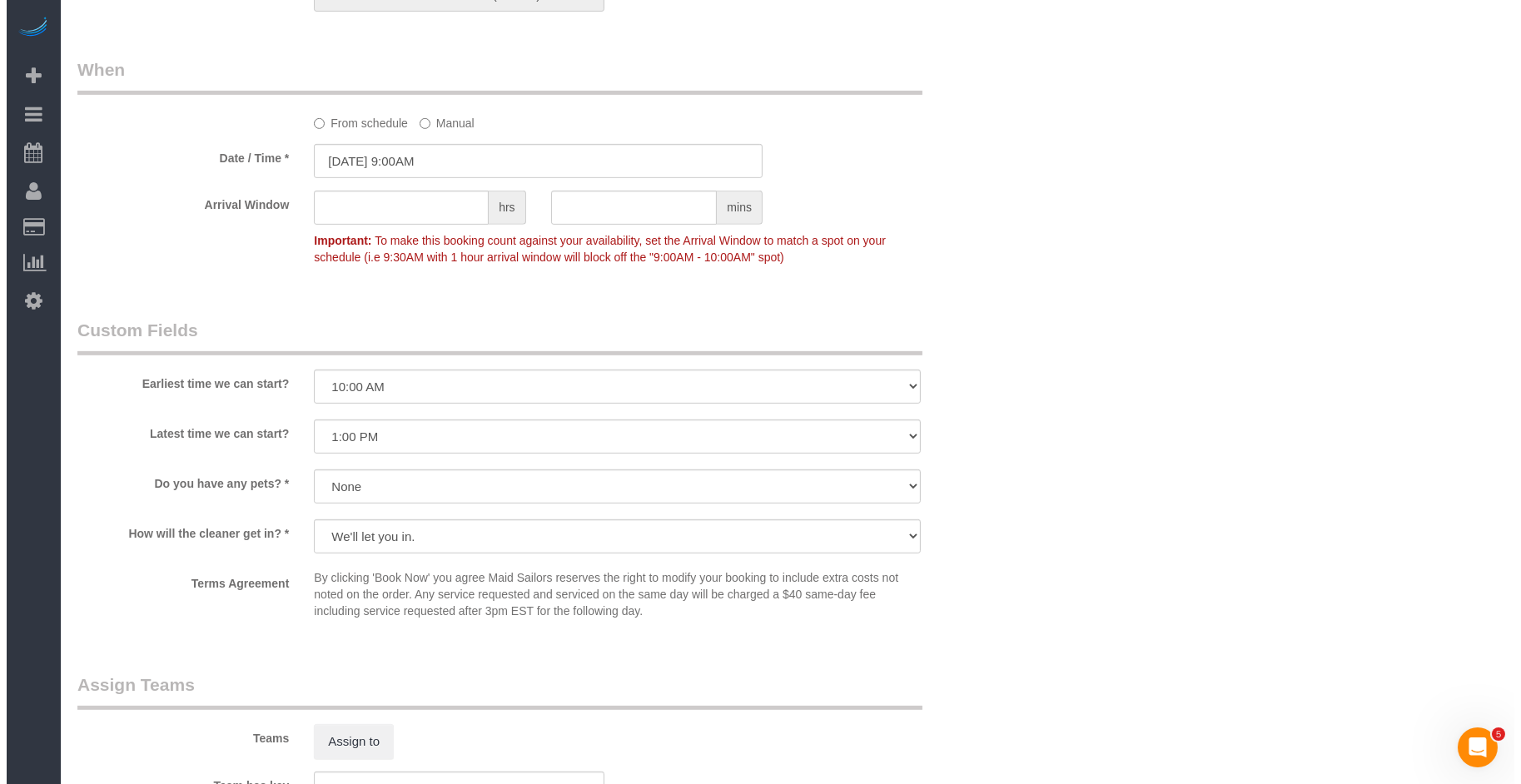 scroll, scrollTop: 2037, scrollLeft: 0, axis: vertical 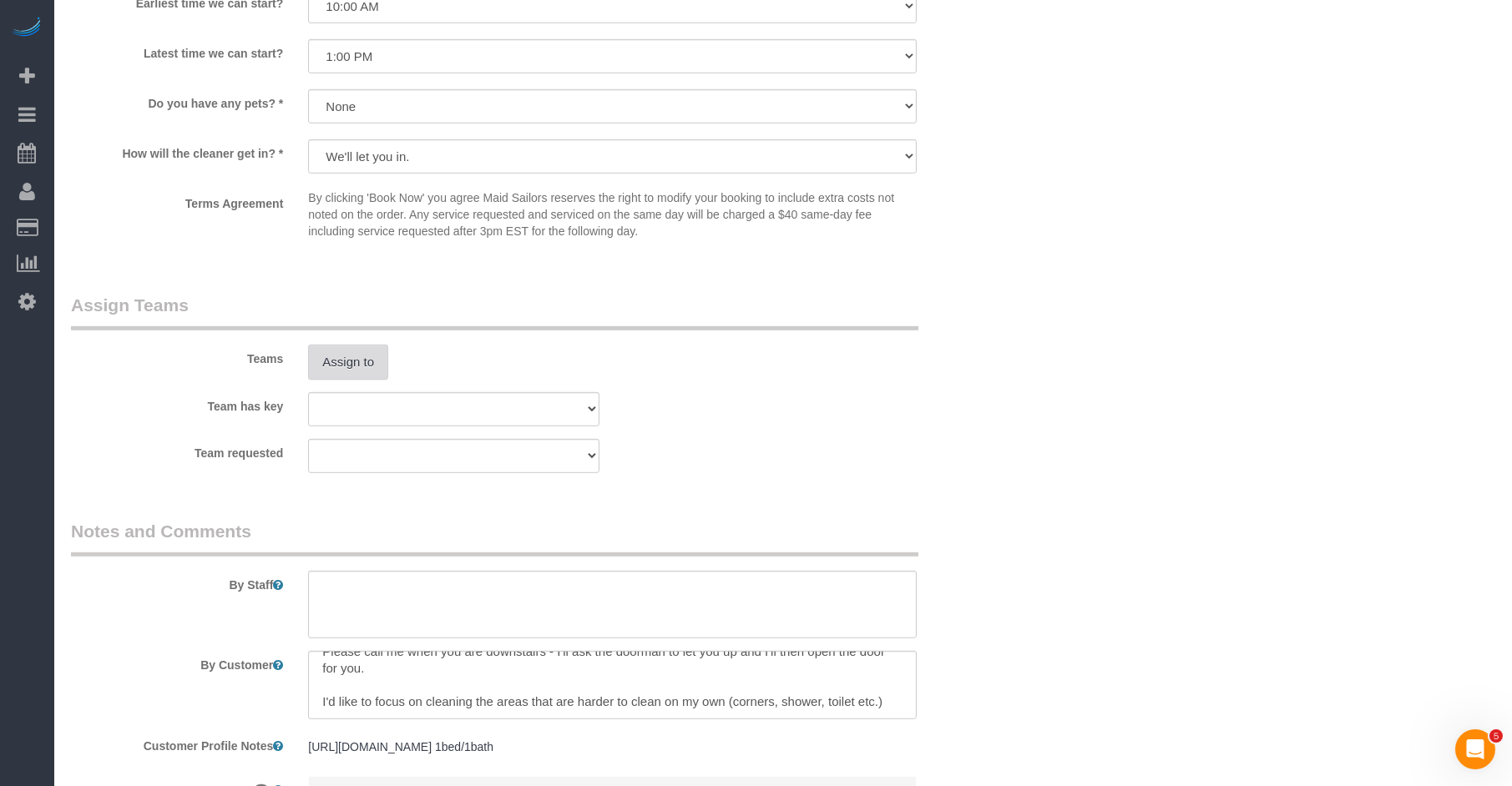 type on "277 5th Avenue, Apt.12C" 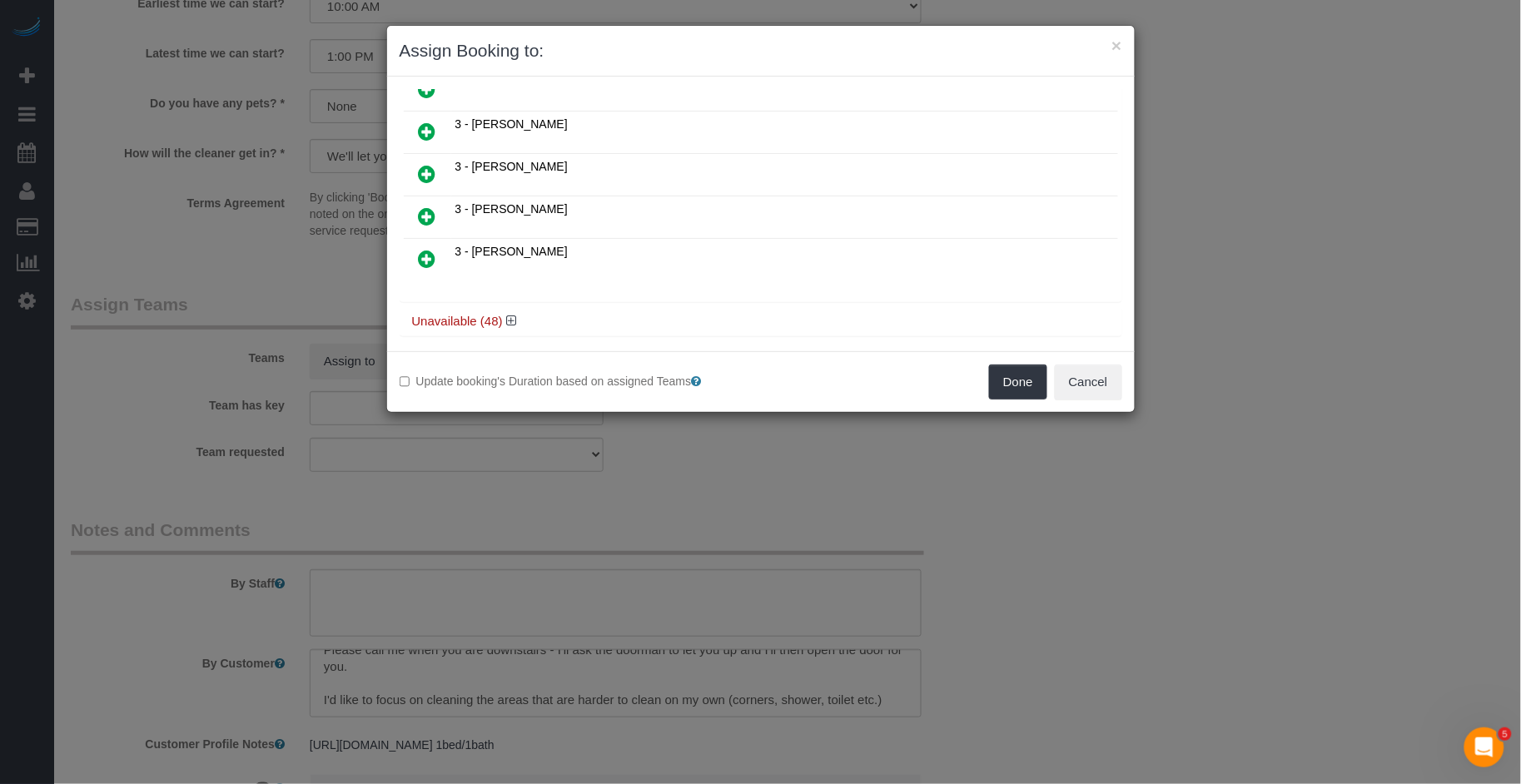 scroll, scrollTop: 306, scrollLeft: 0, axis: vertical 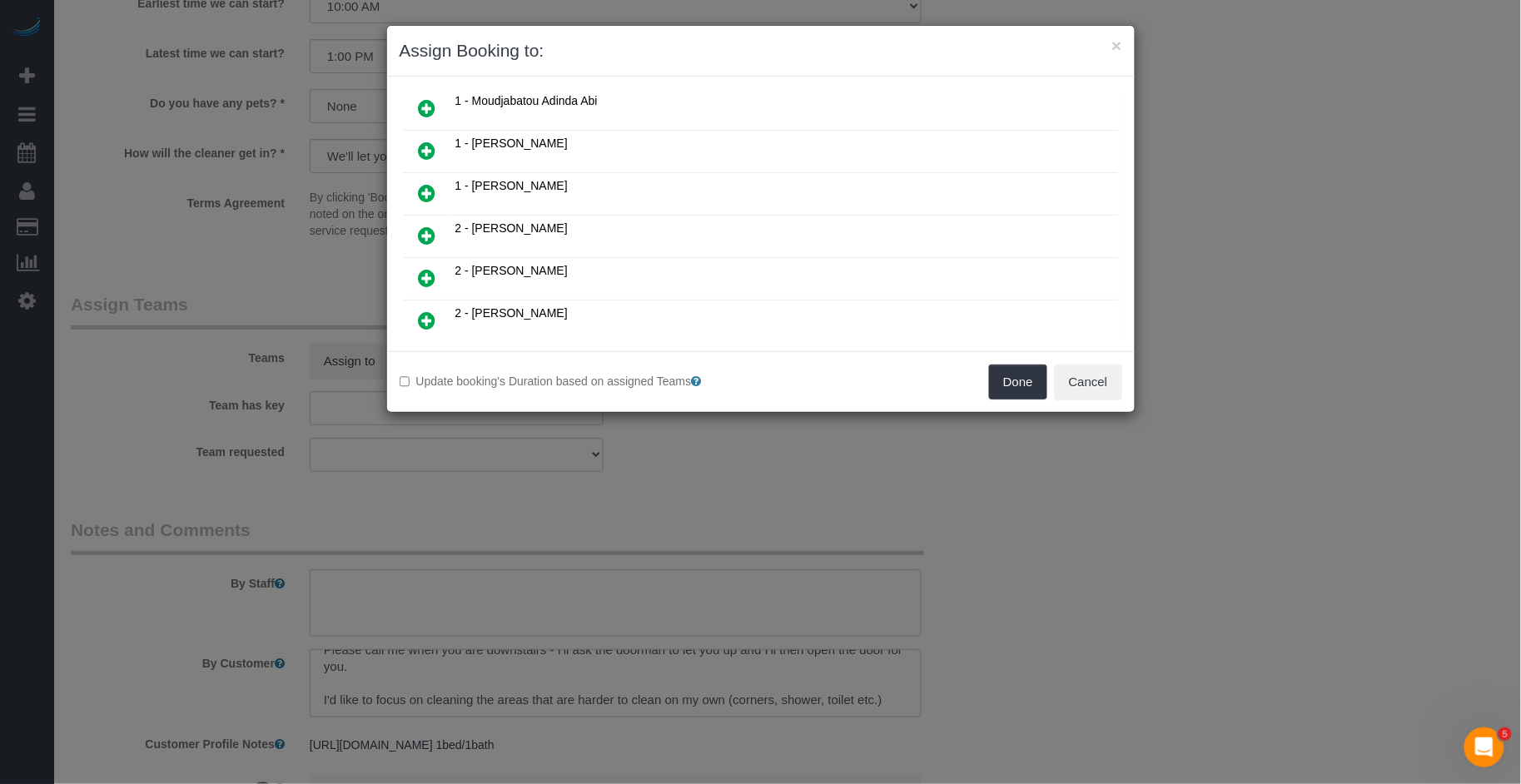 click at bounding box center (427, 279) 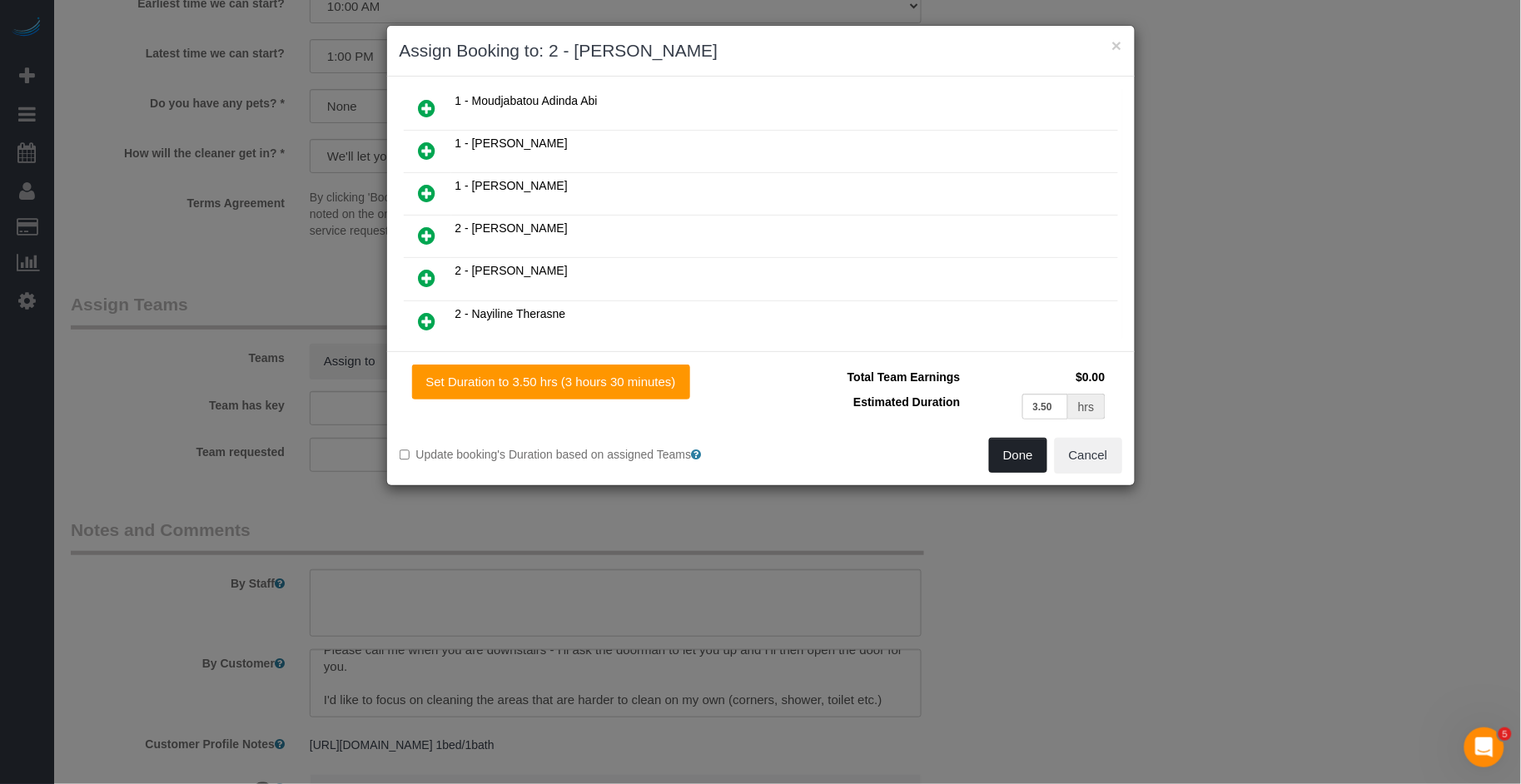 click on "Done" at bounding box center (1018, 455) 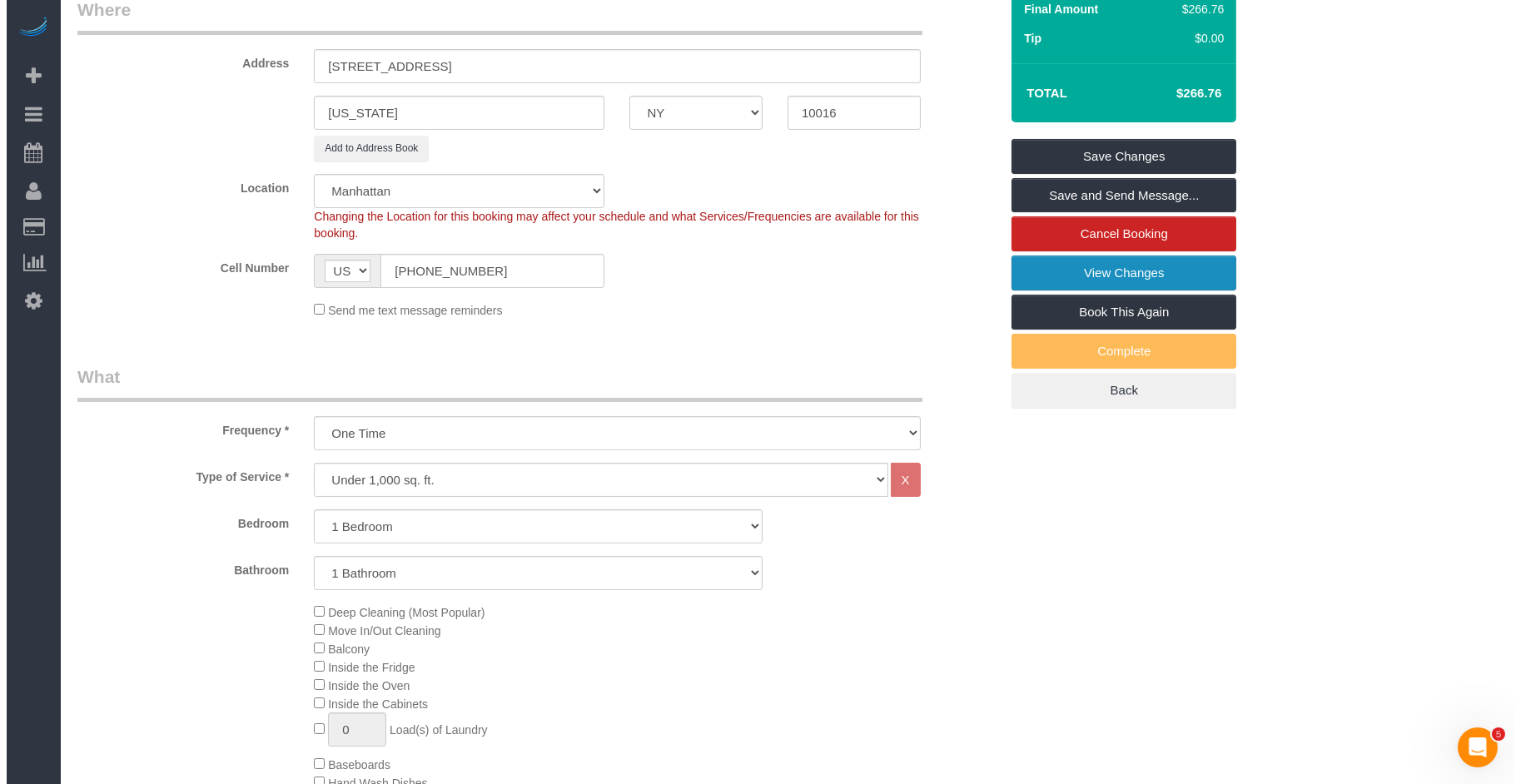 scroll, scrollTop: 44, scrollLeft: 0, axis: vertical 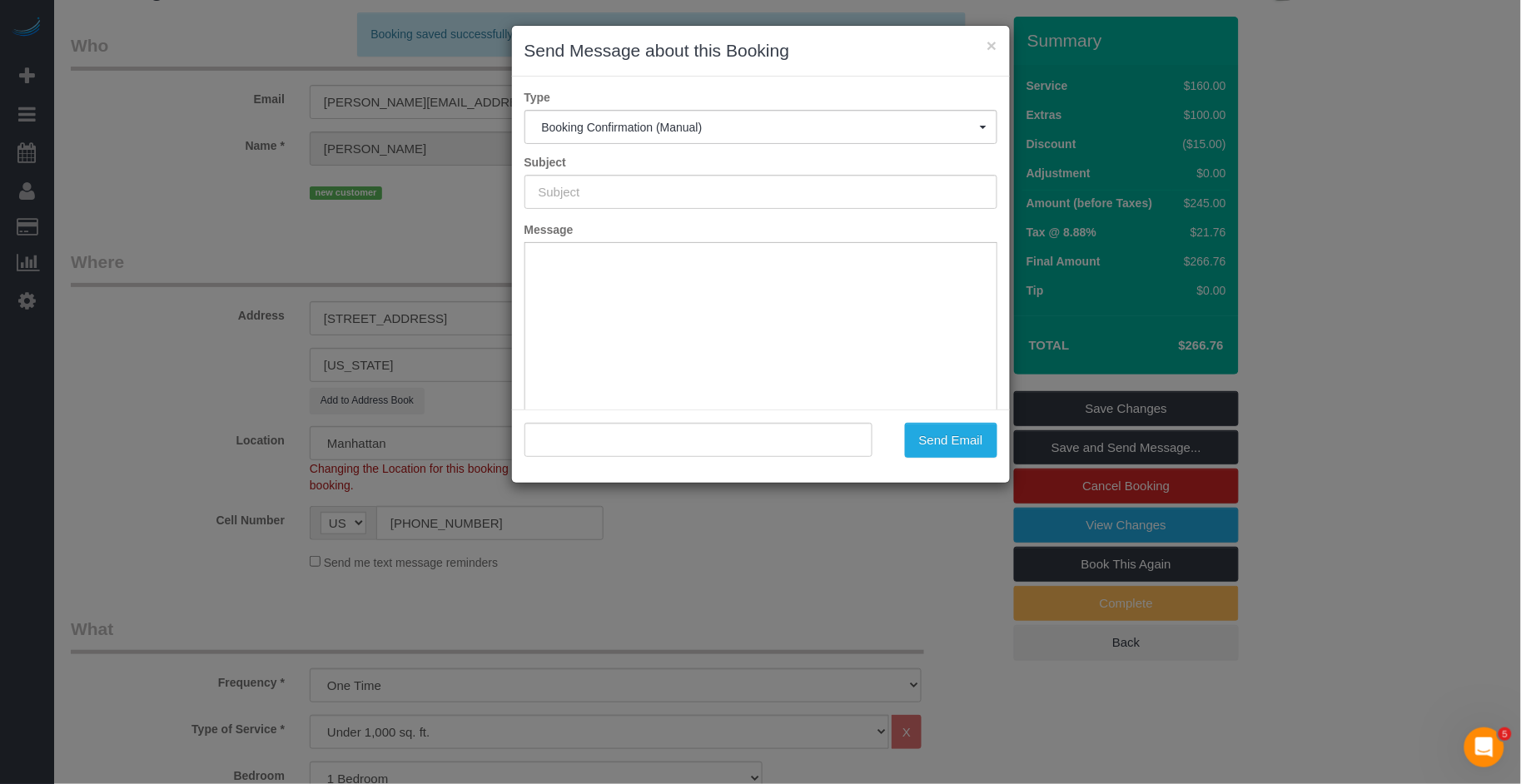 type on "Cleaning Confirmed for 07/11/2025 at 9:00am" 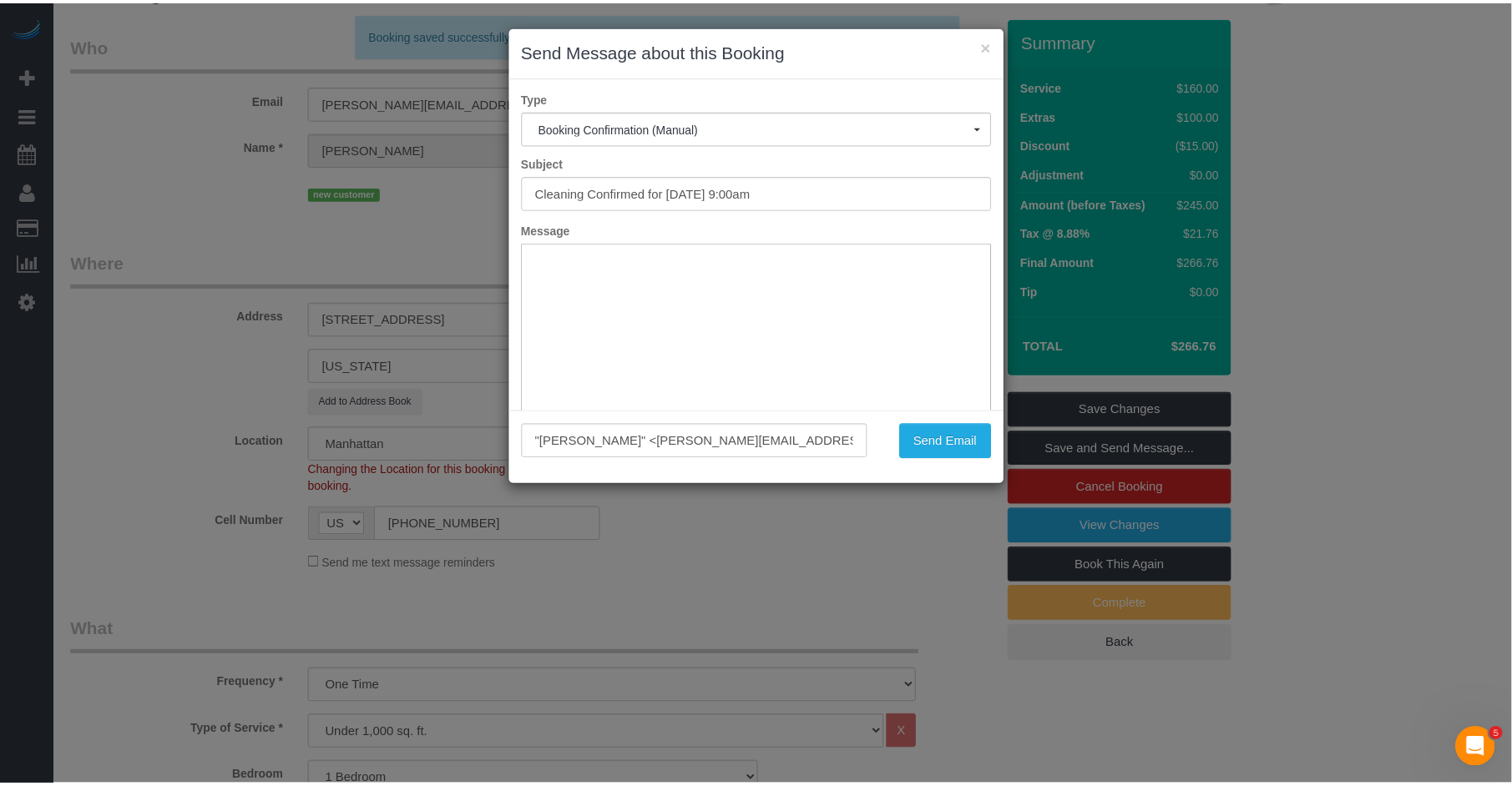 scroll, scrollTop: 0, scrollLeft: 0, axis: both 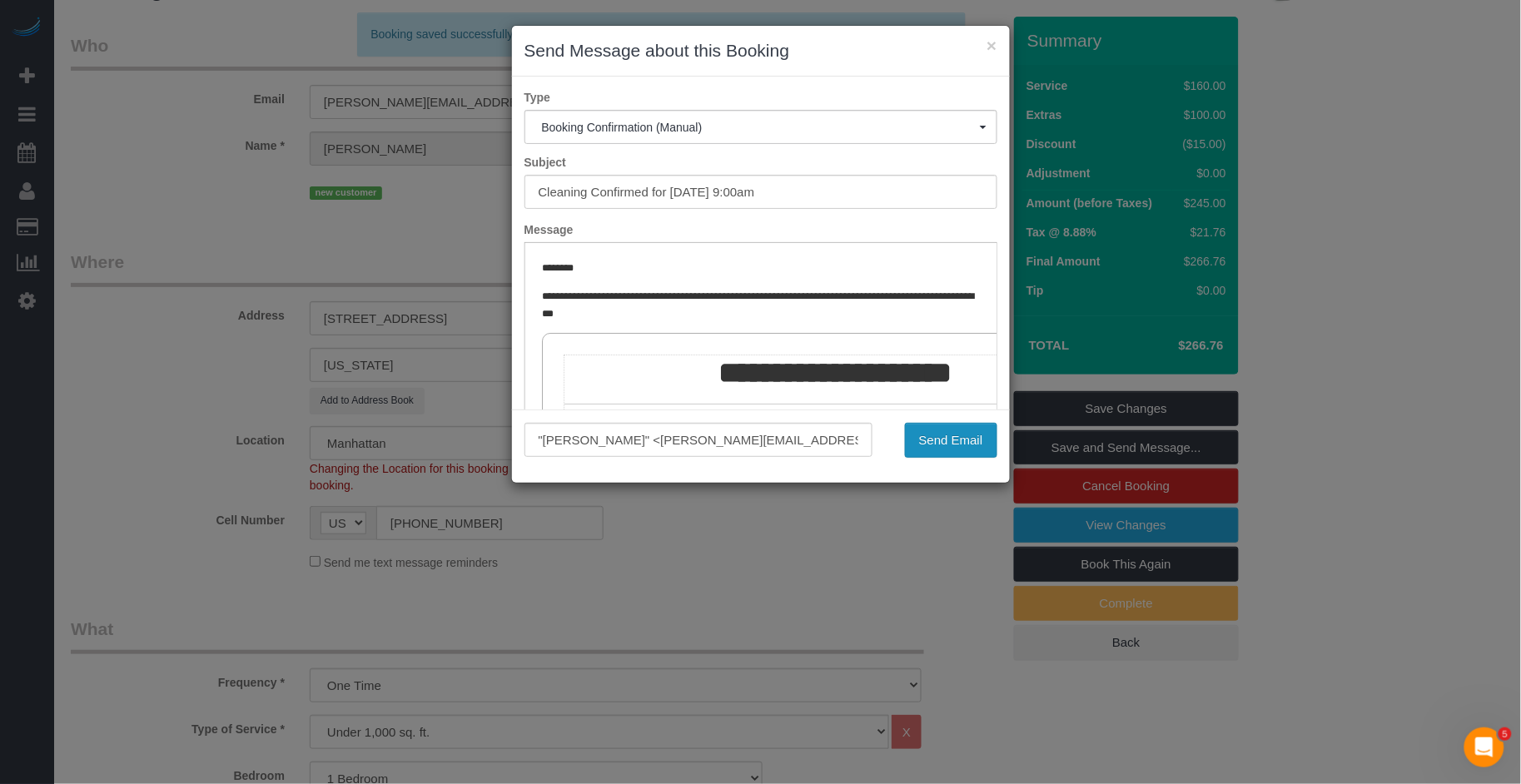 click on "Send Email" at bounding box center (951, 440) 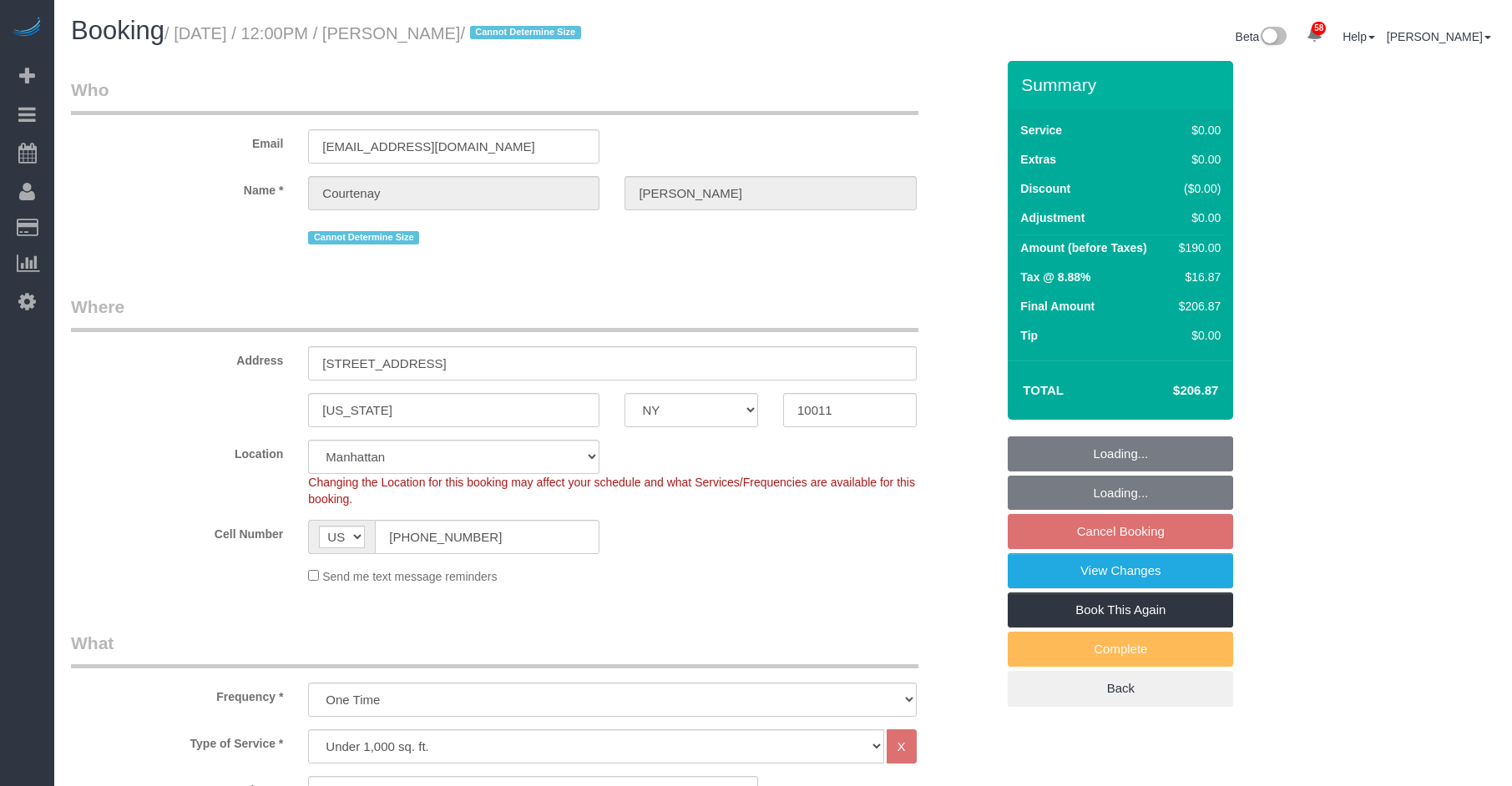 select on "NY" 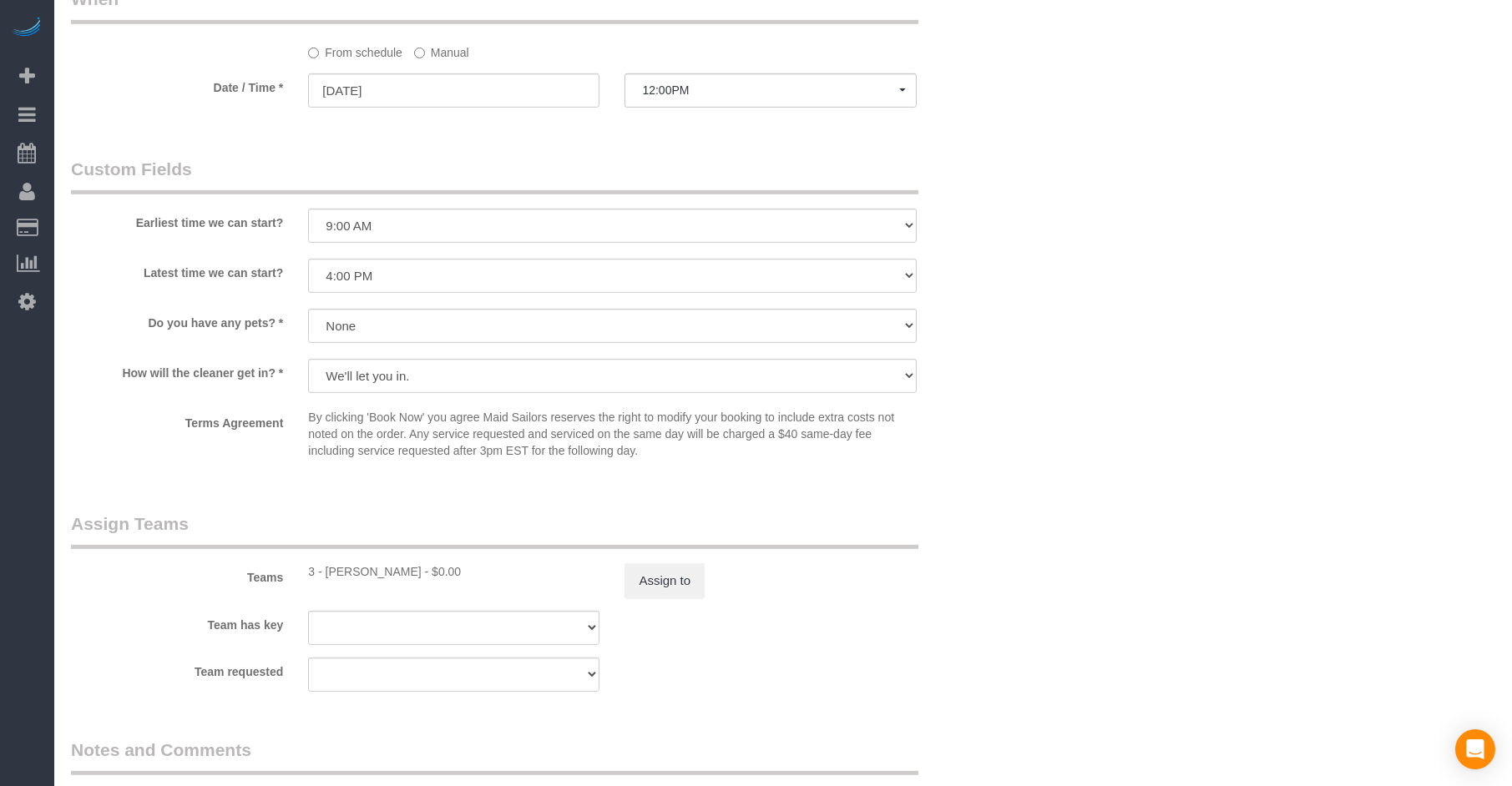 scroll, scrollTop: 1917, scrollLeft: 0, axis: vertical 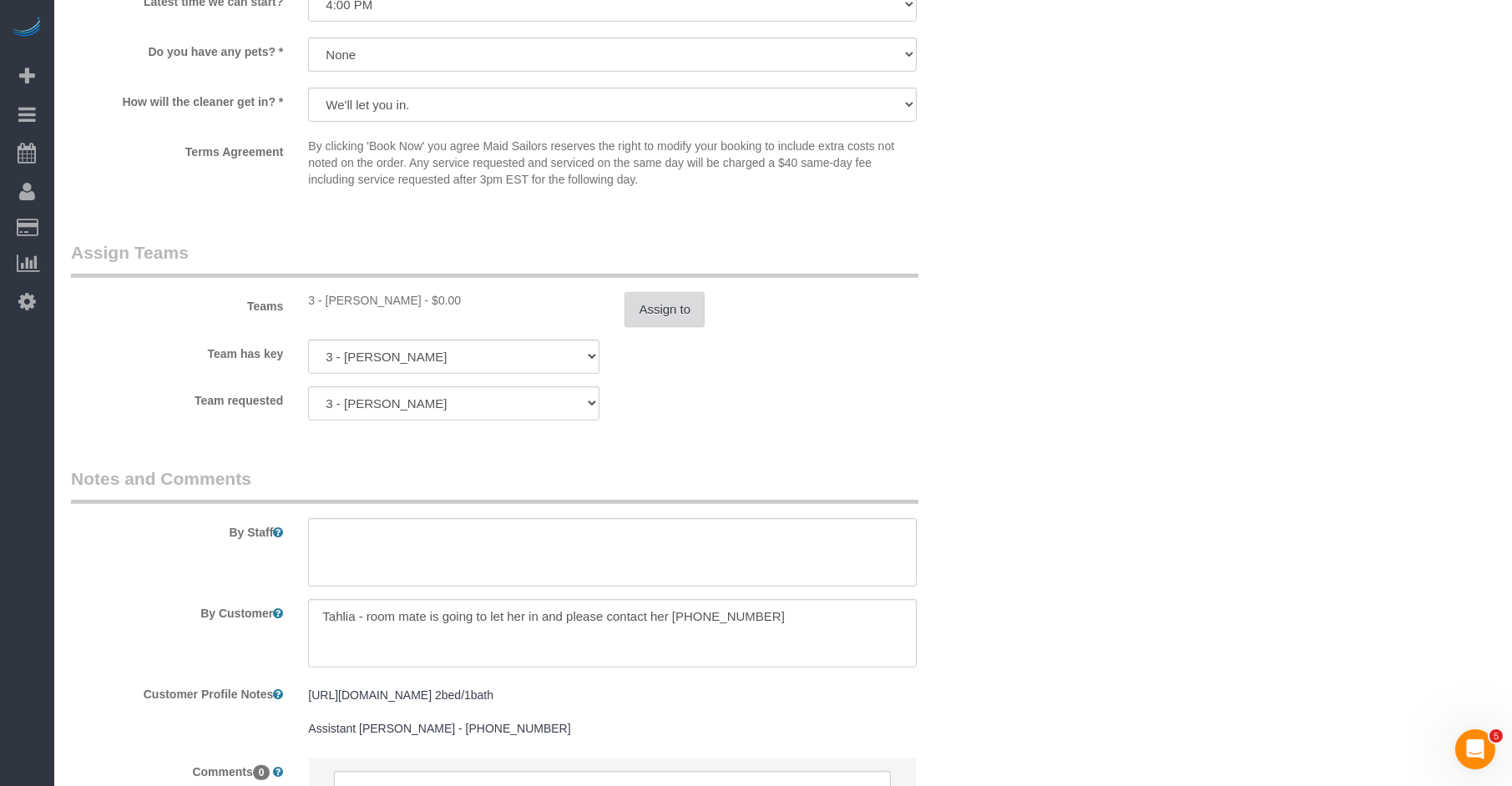 click on "Assign to" at bounding box center (665, 310) 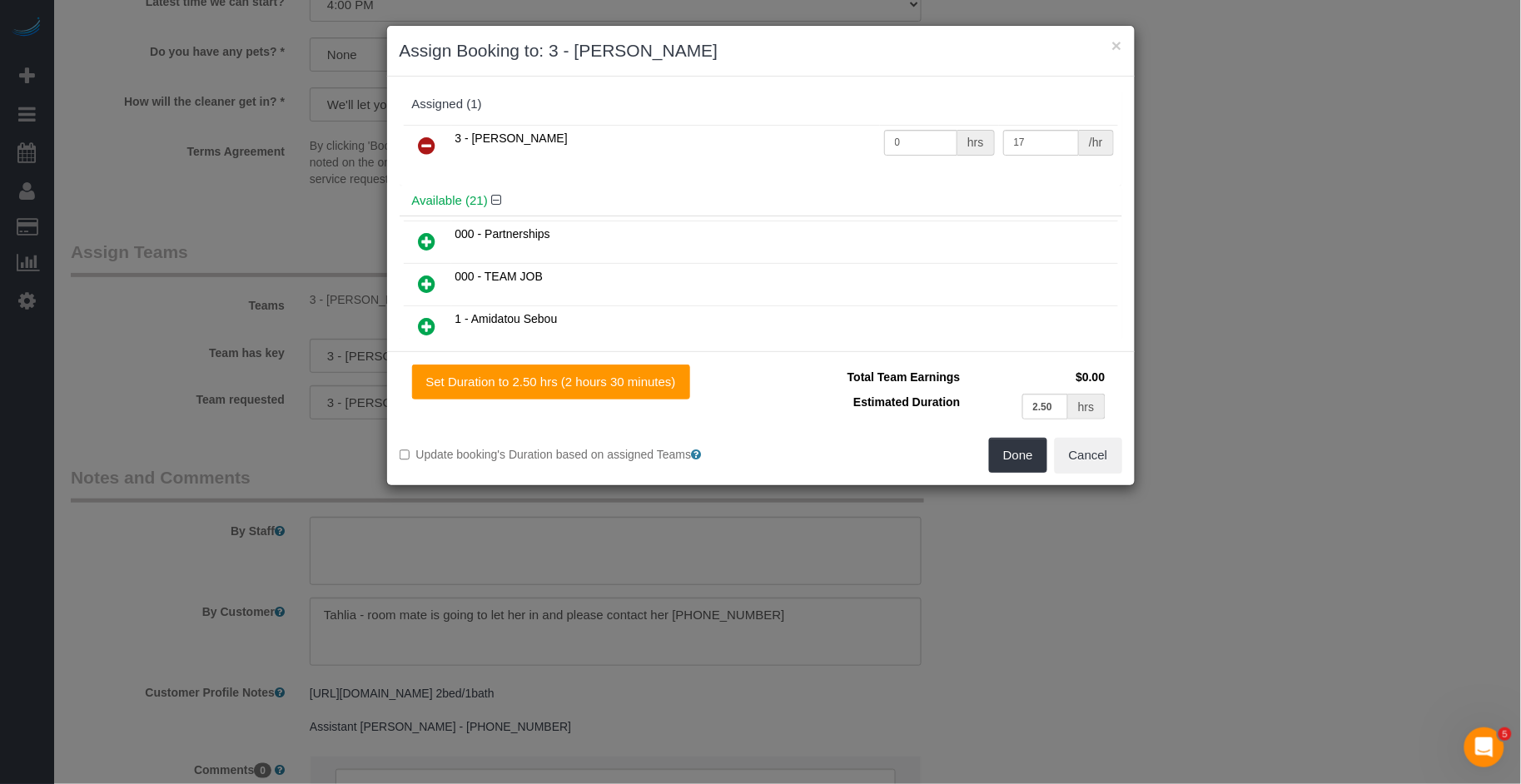 click at bounding box center (427, 146) 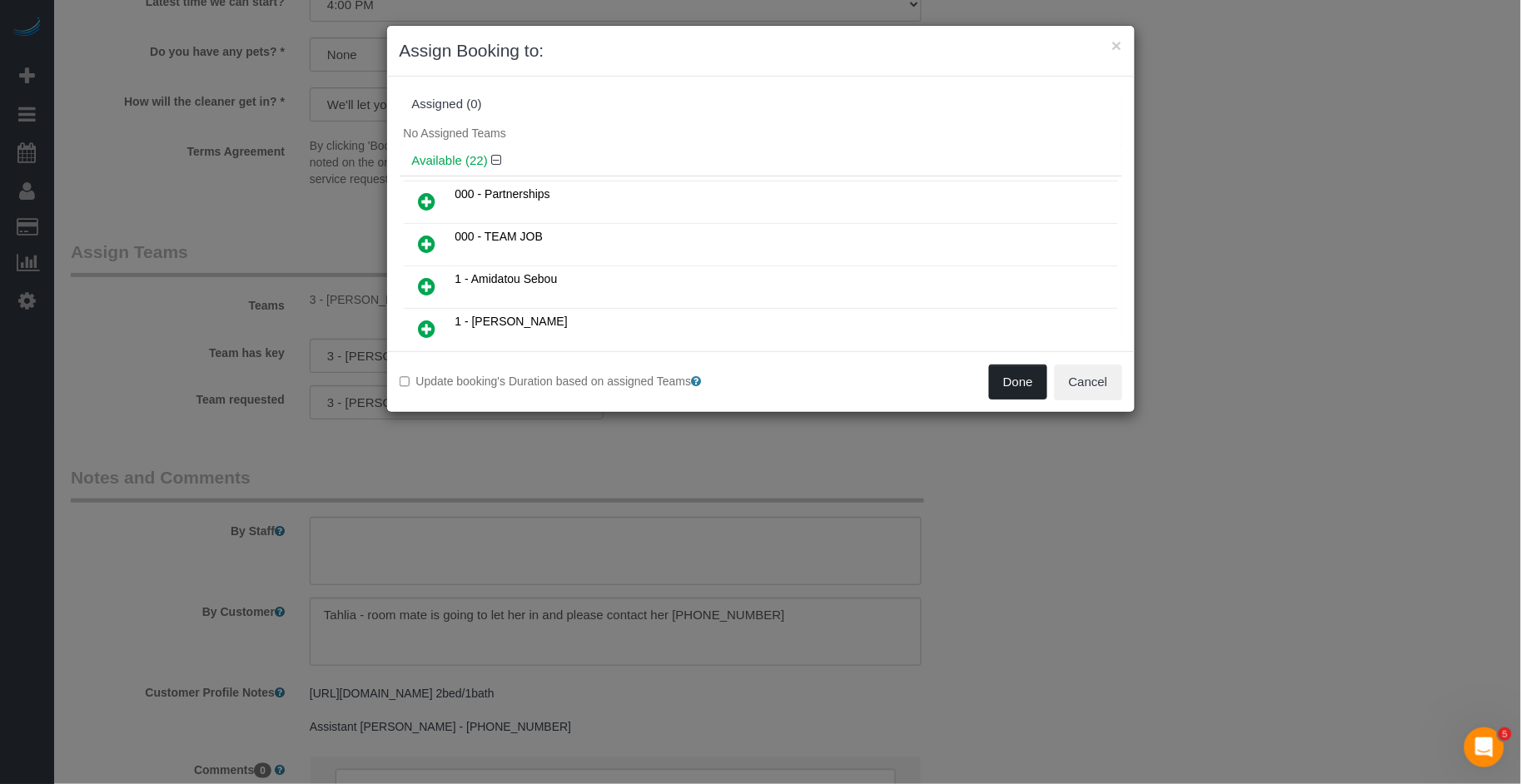 click on "Done" at bounding box center [1018, 382] 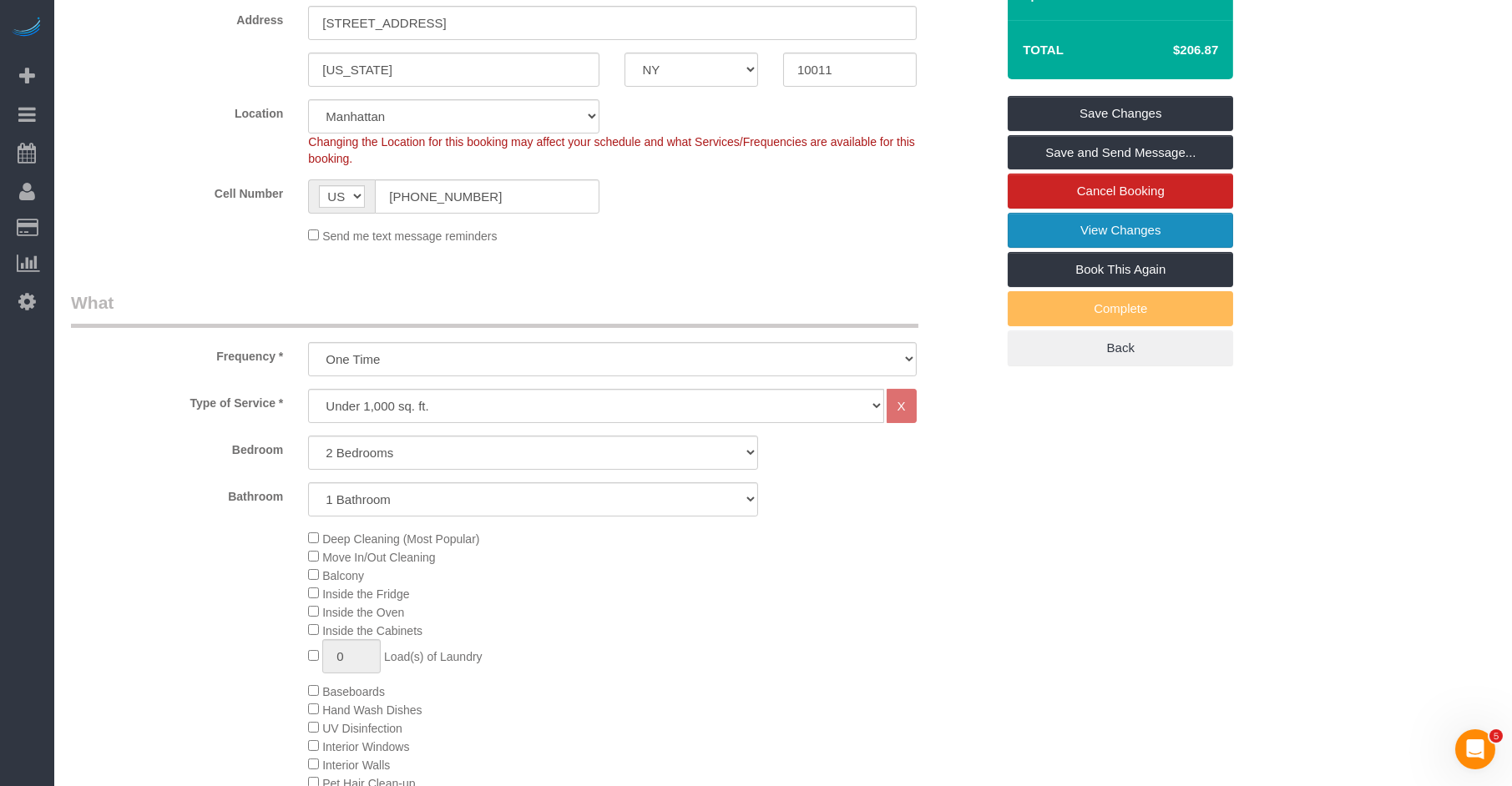 scroll, scrollTop: 193, scrollLeft: 0, axis: vertical 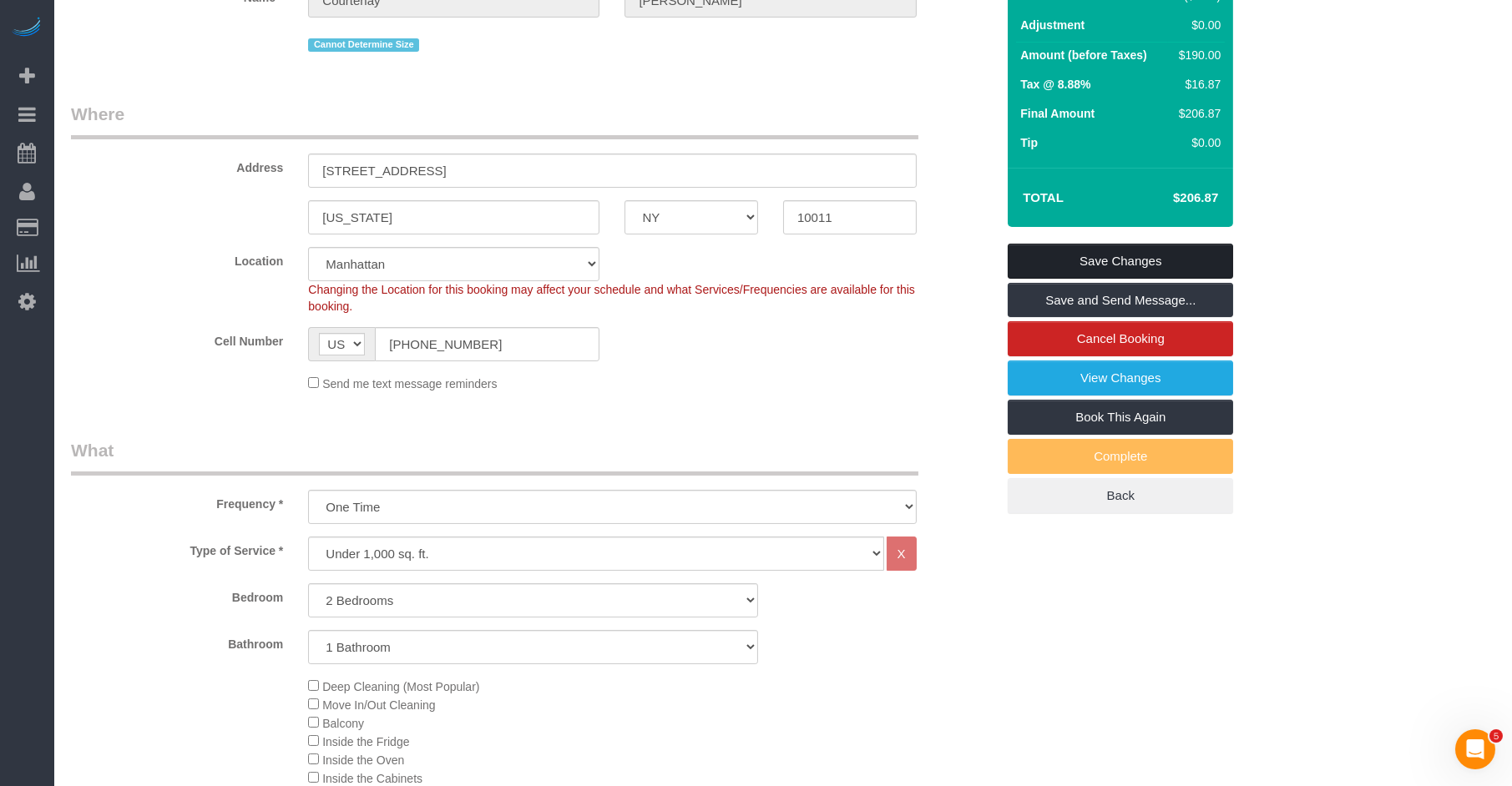 click on "Save Changes" at bounding box center [1120, 261] 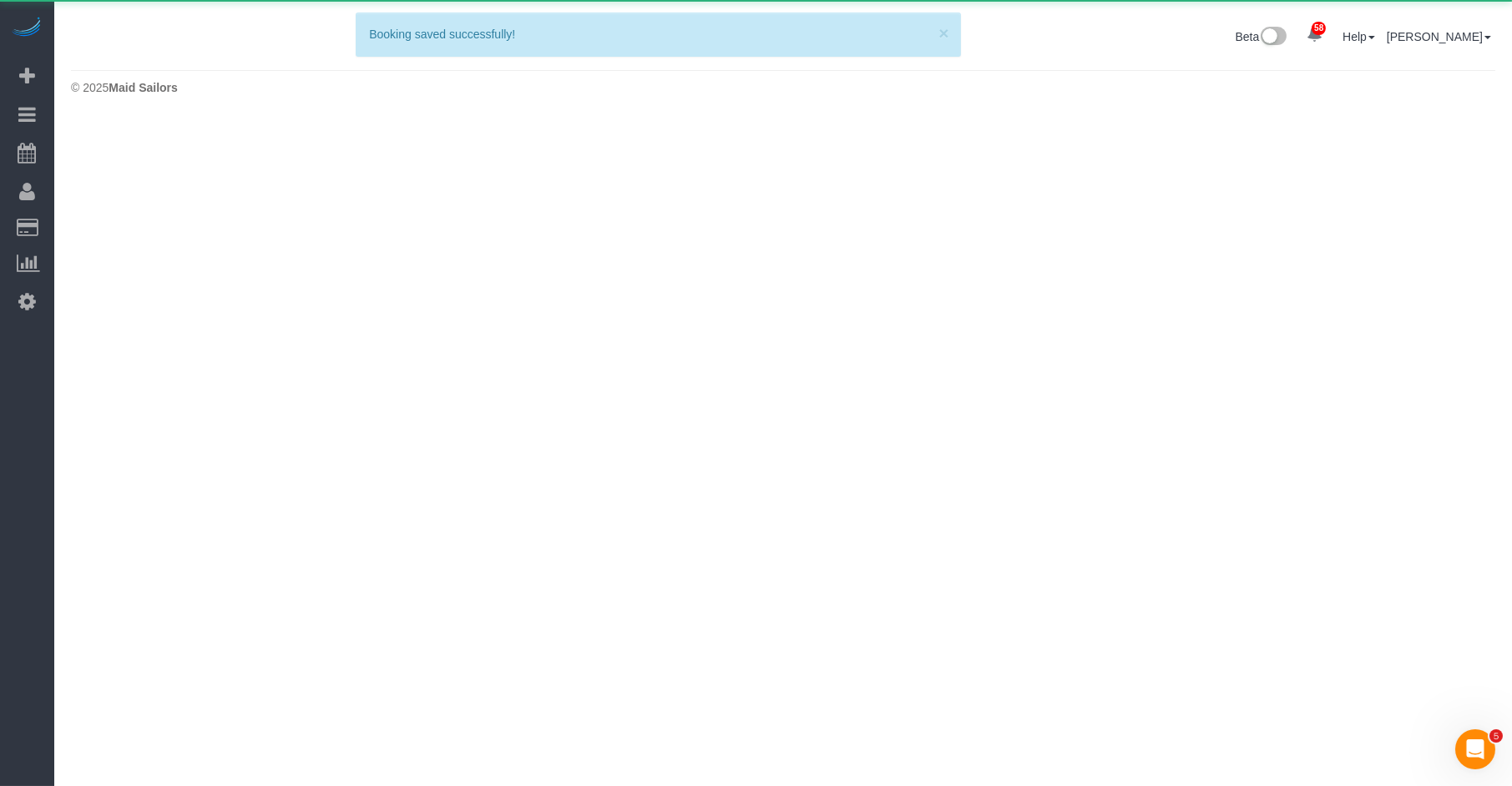 scroll, scrollTop: 0, scrollLeft: 0, axis: both 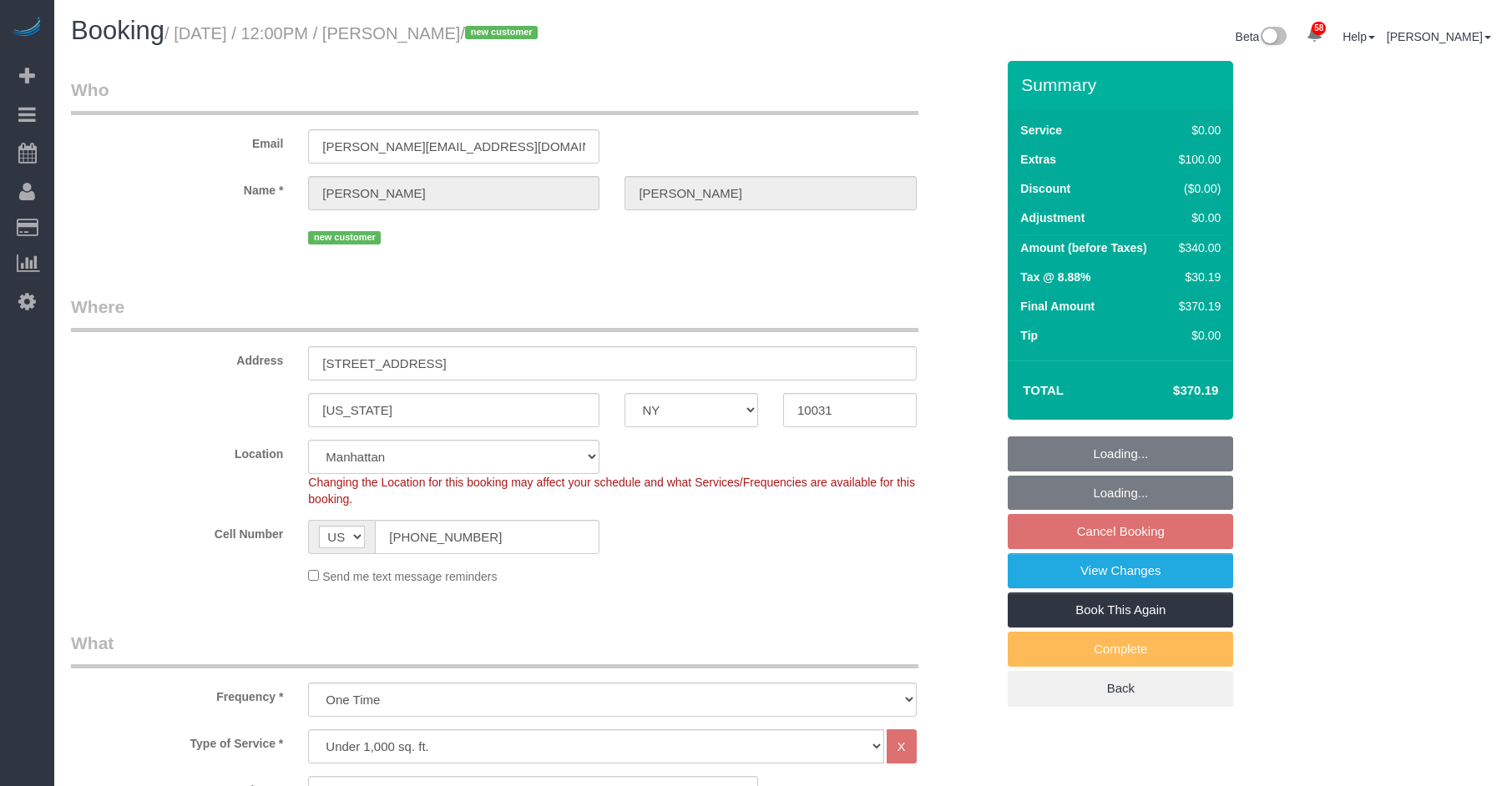 select on "NY" 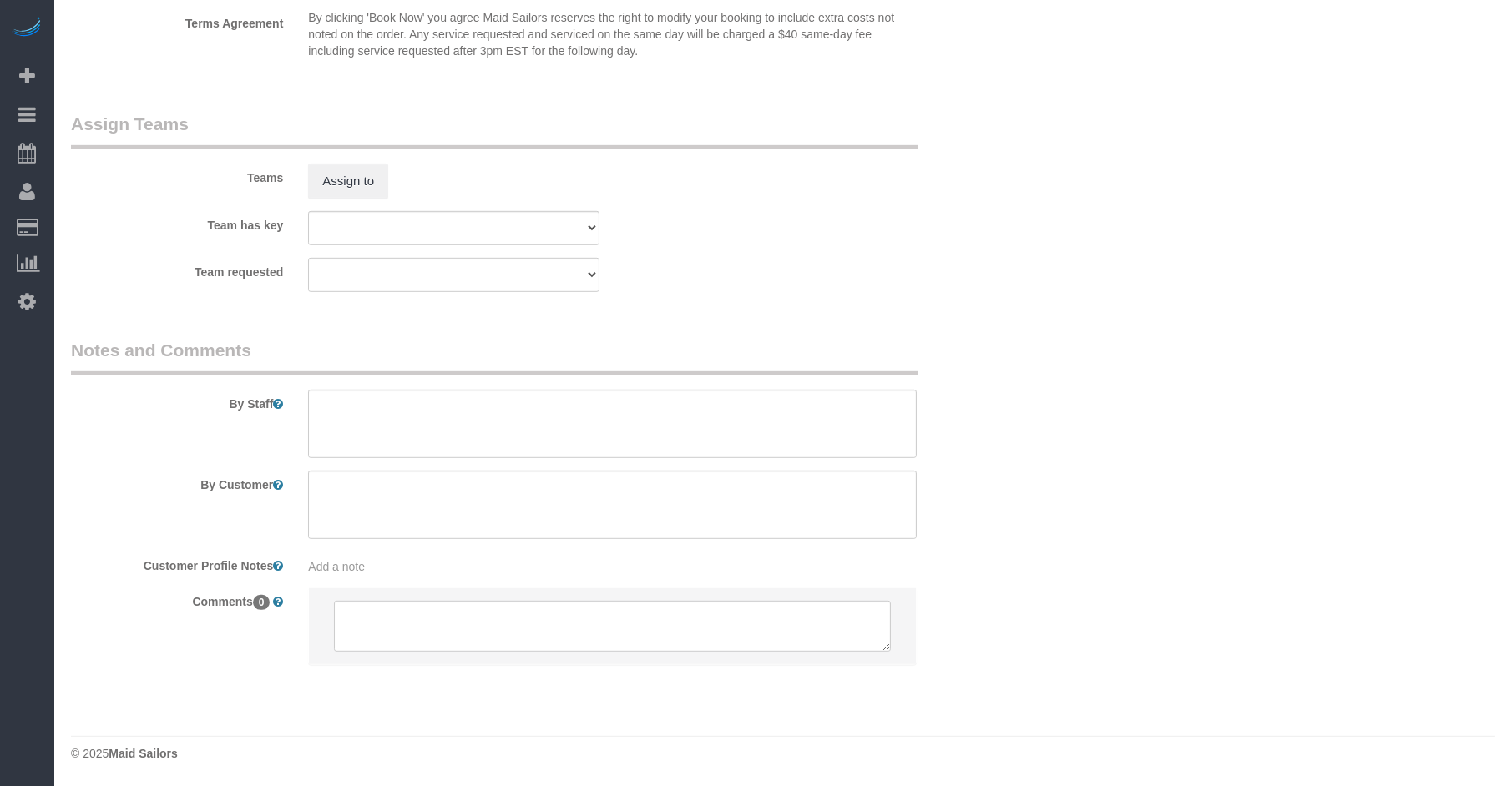scroll, scrollTop: 2105, scrollLeft: 0, axis: vertical 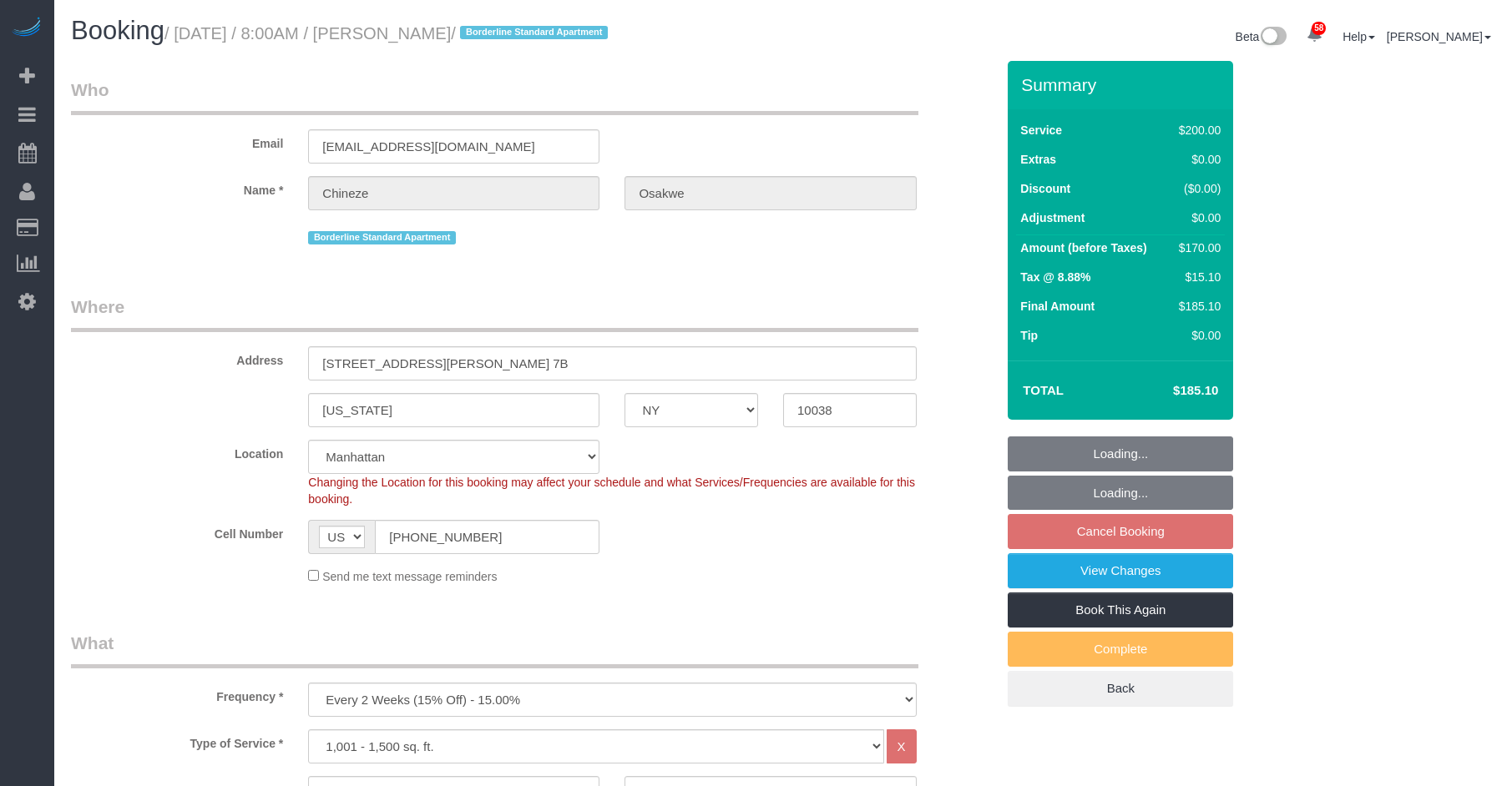 select on "NY" 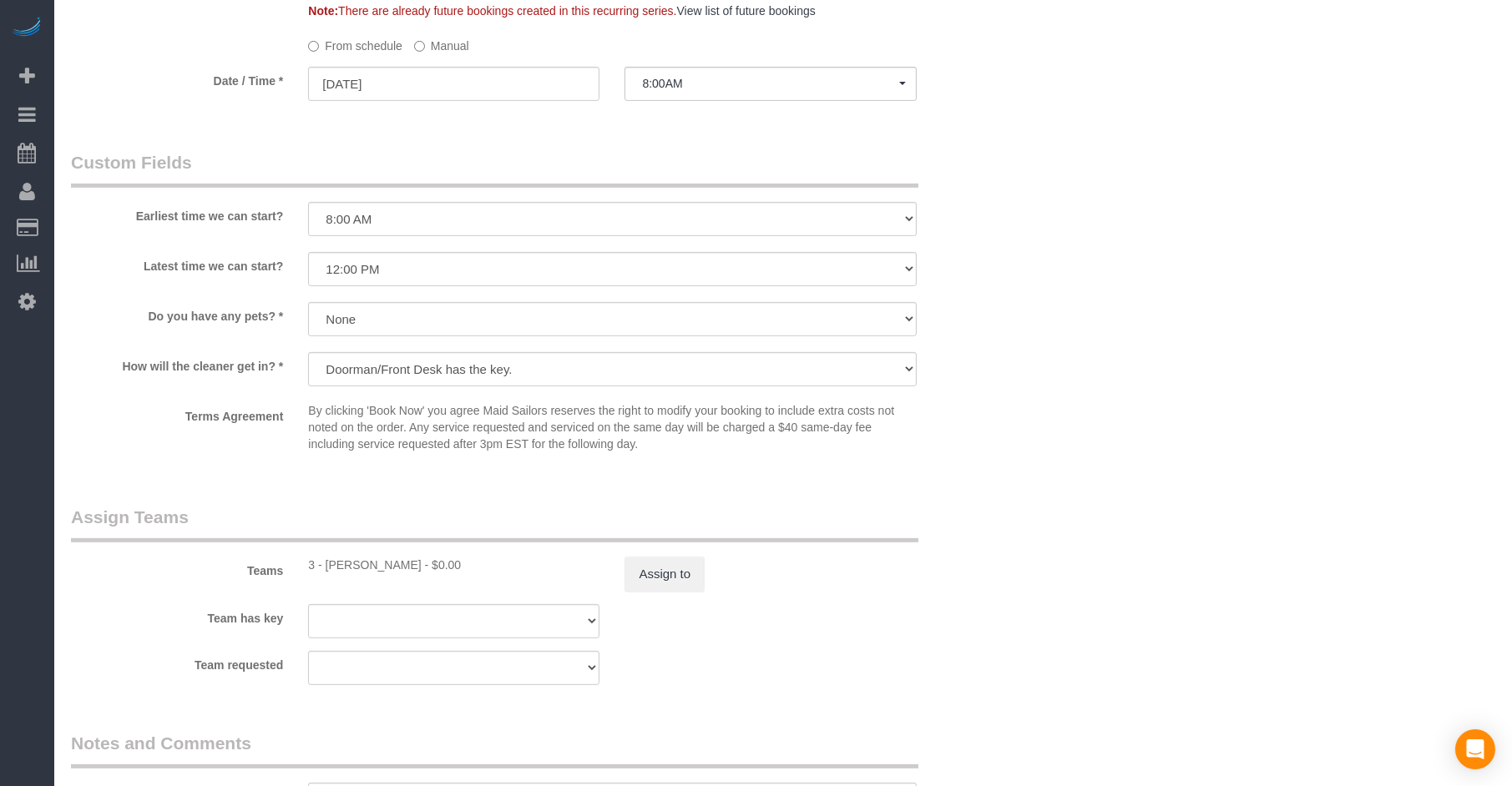 scroll, scrollTop: 1821, scrollLeft: 0, axis: vertical 